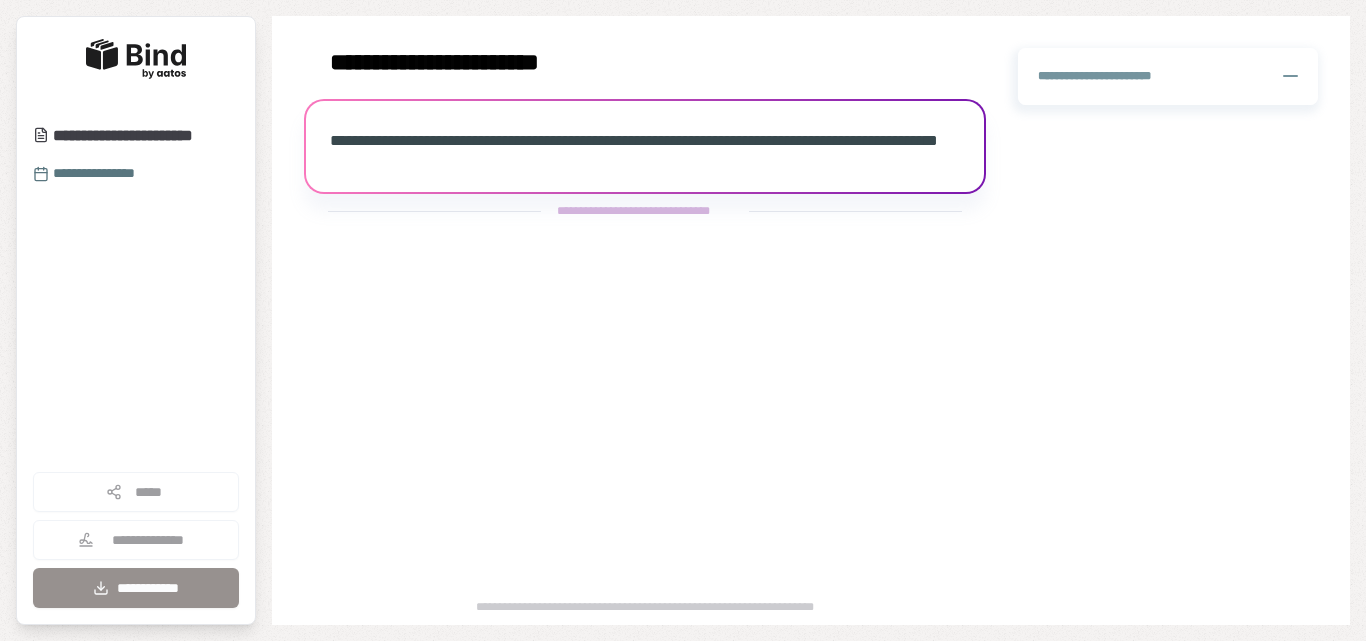 scroll, scrollTop: 0, scrollLeft: 0, axis: both 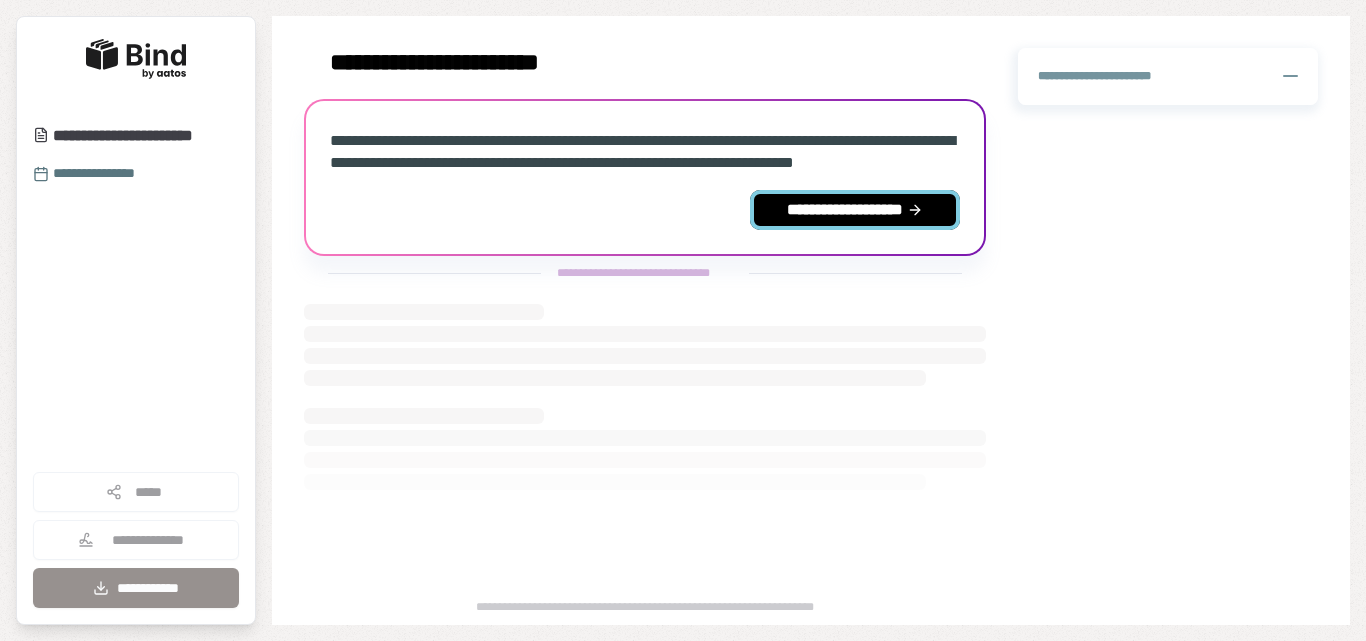 click on "**********" at bounding box center [855, 210] 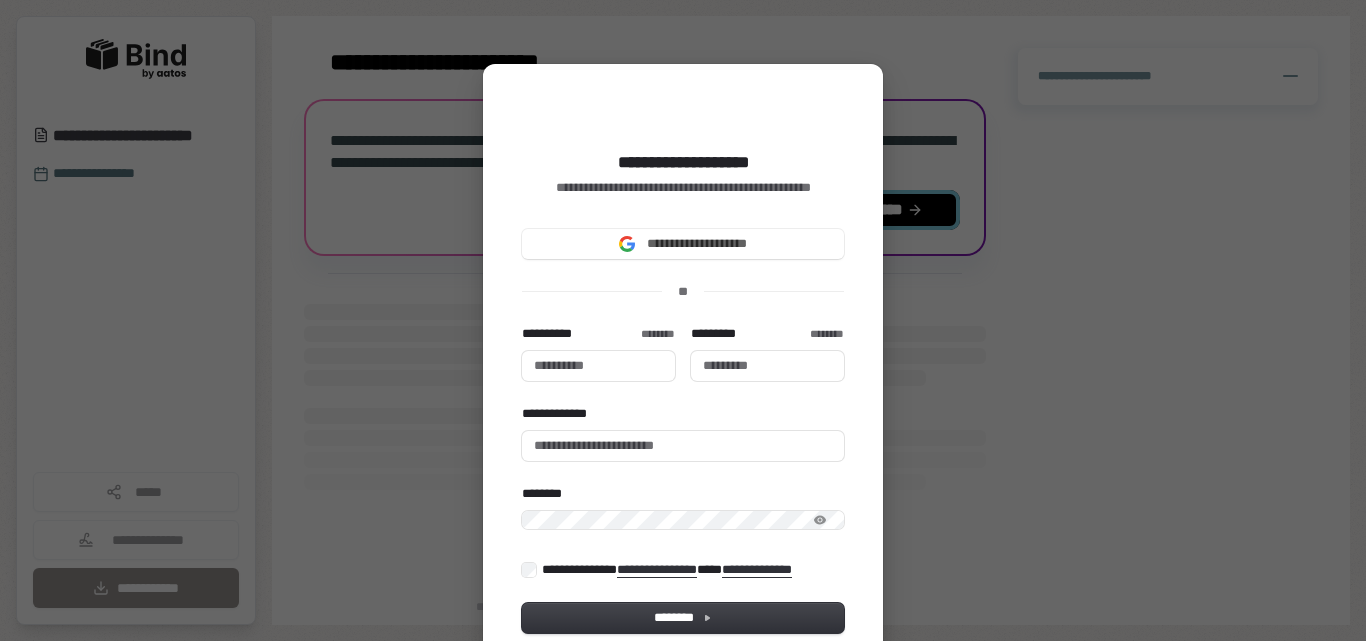 type 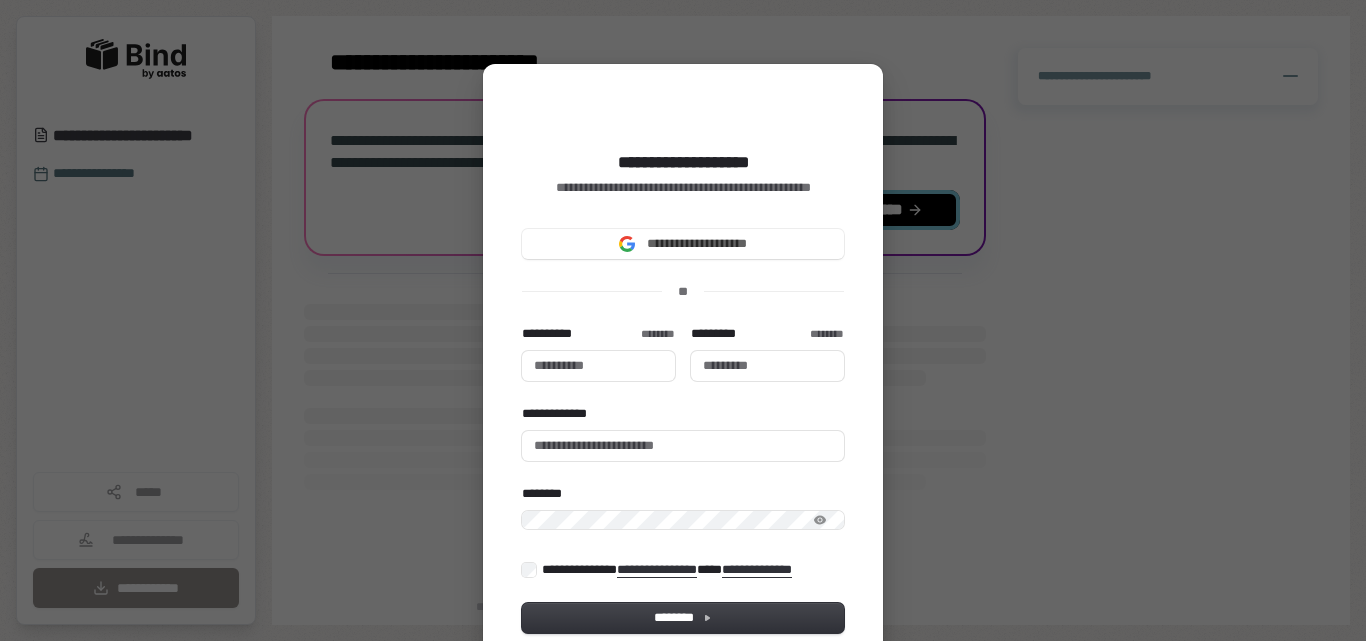 type 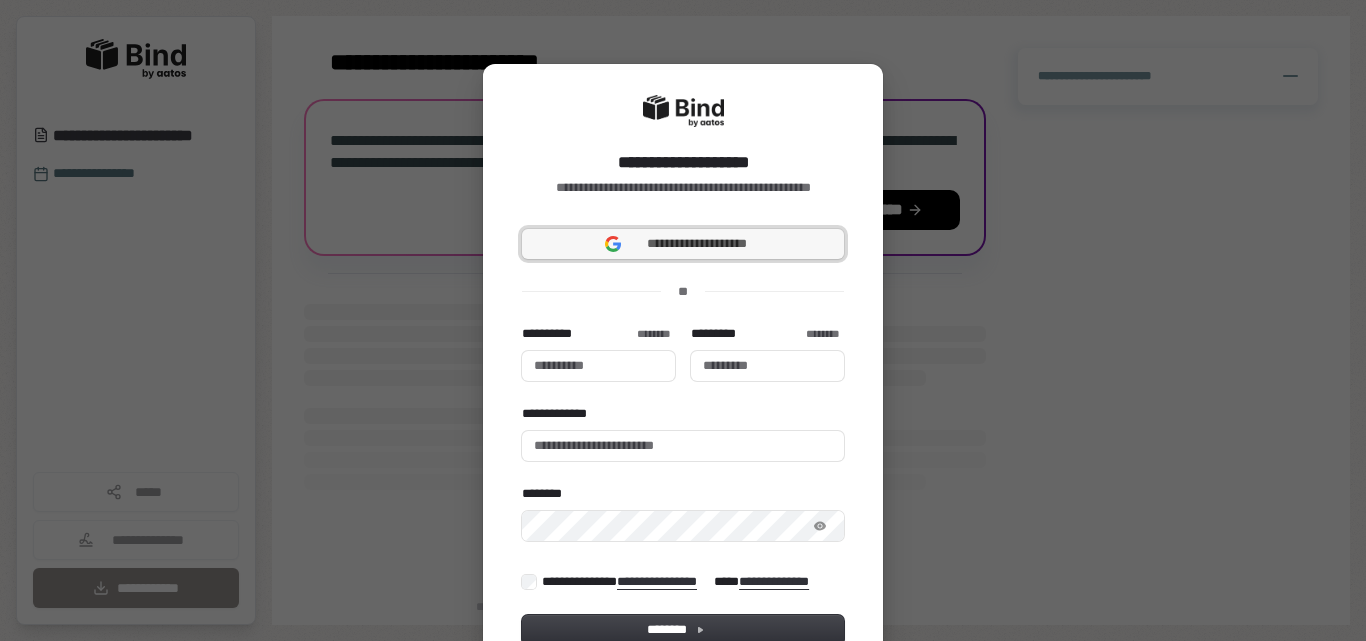 click on "**********" at bounding box center (697, 244) 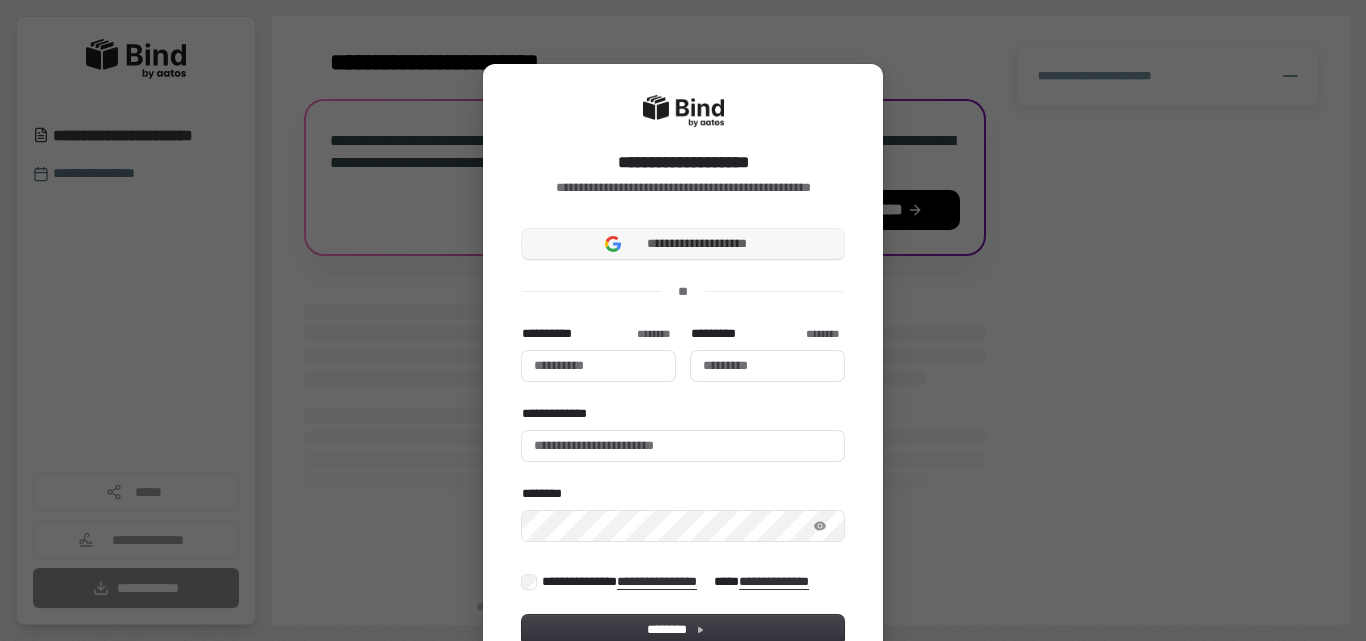 type 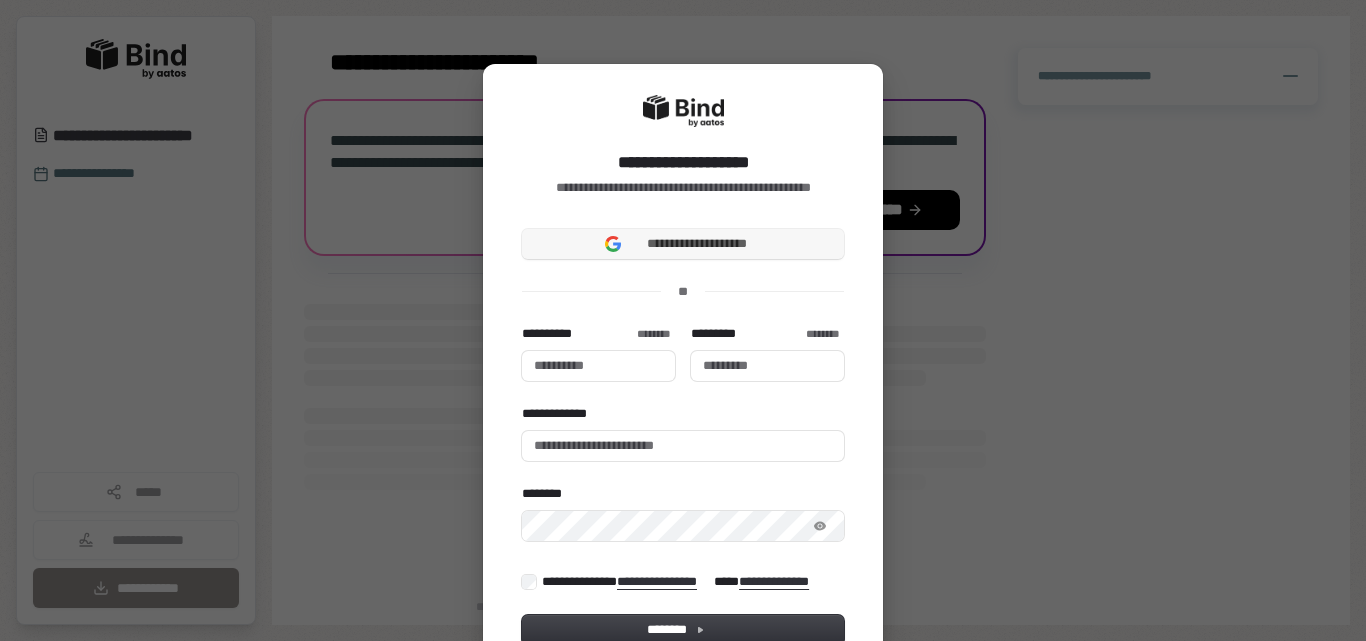 type 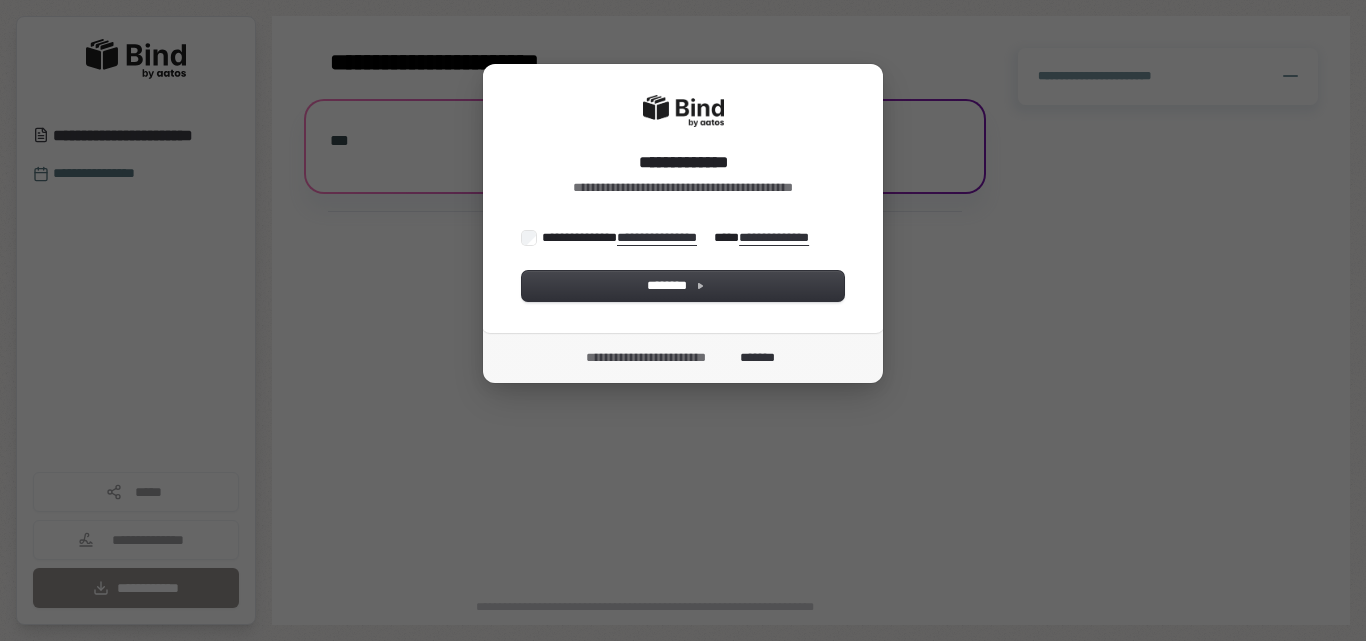 scroll, scrollTop: 0, scrollLeft: 0, axis: both 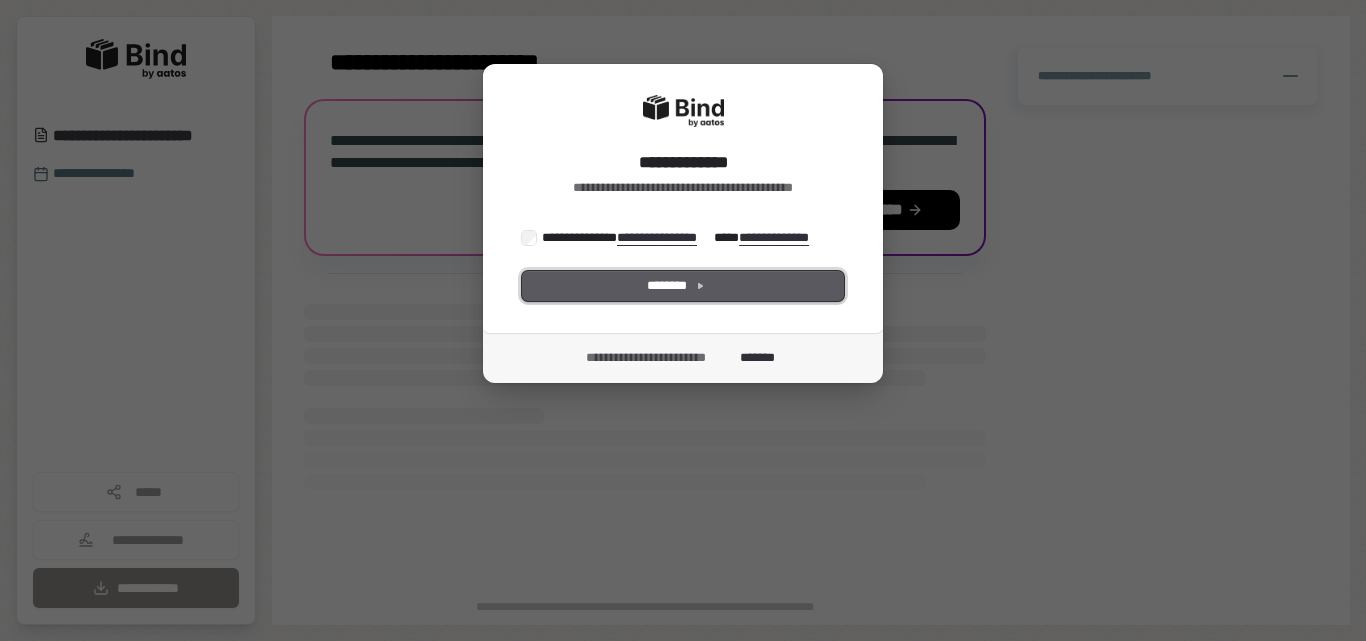 click on "********" at bounding box center (683, 286) 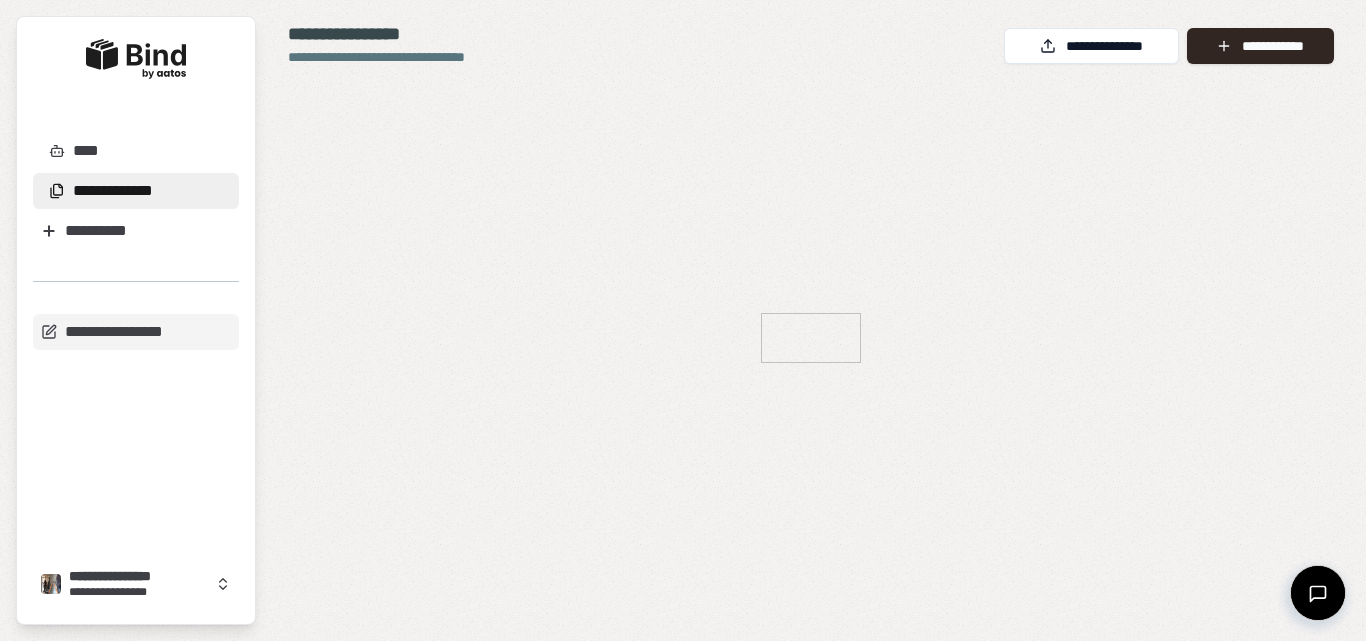 scroll, scrollTop: 0, scrollLeft: 0, axis: both 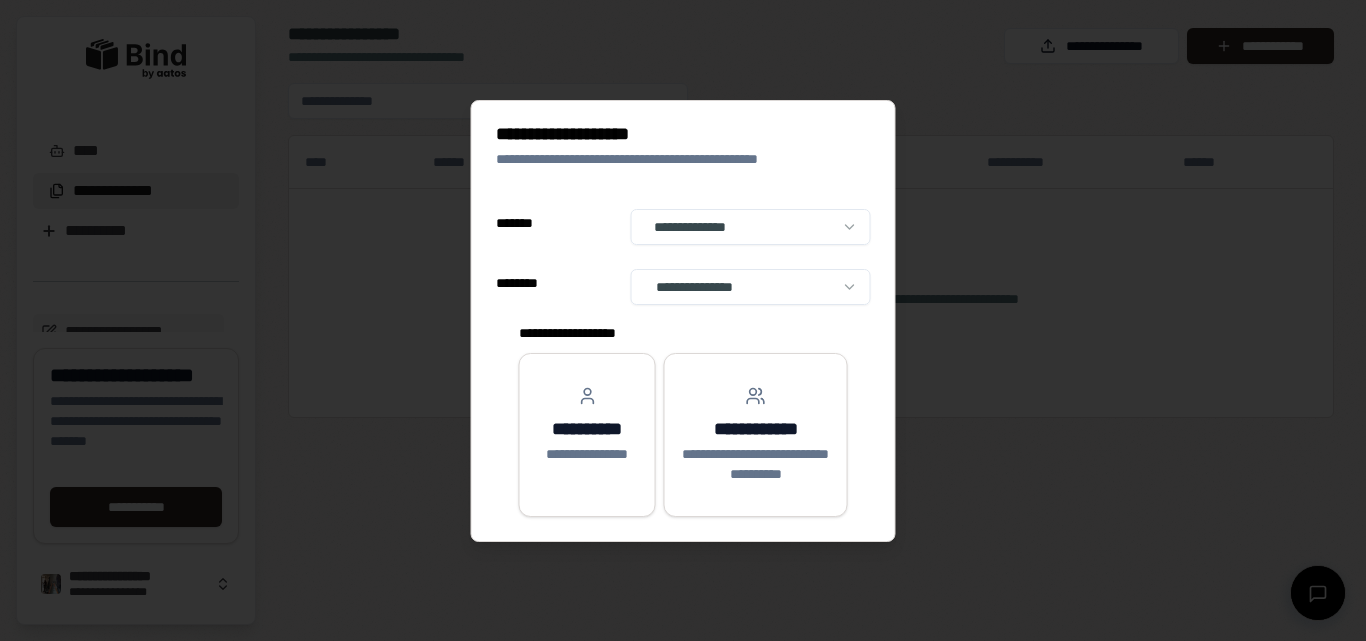 select on "**" 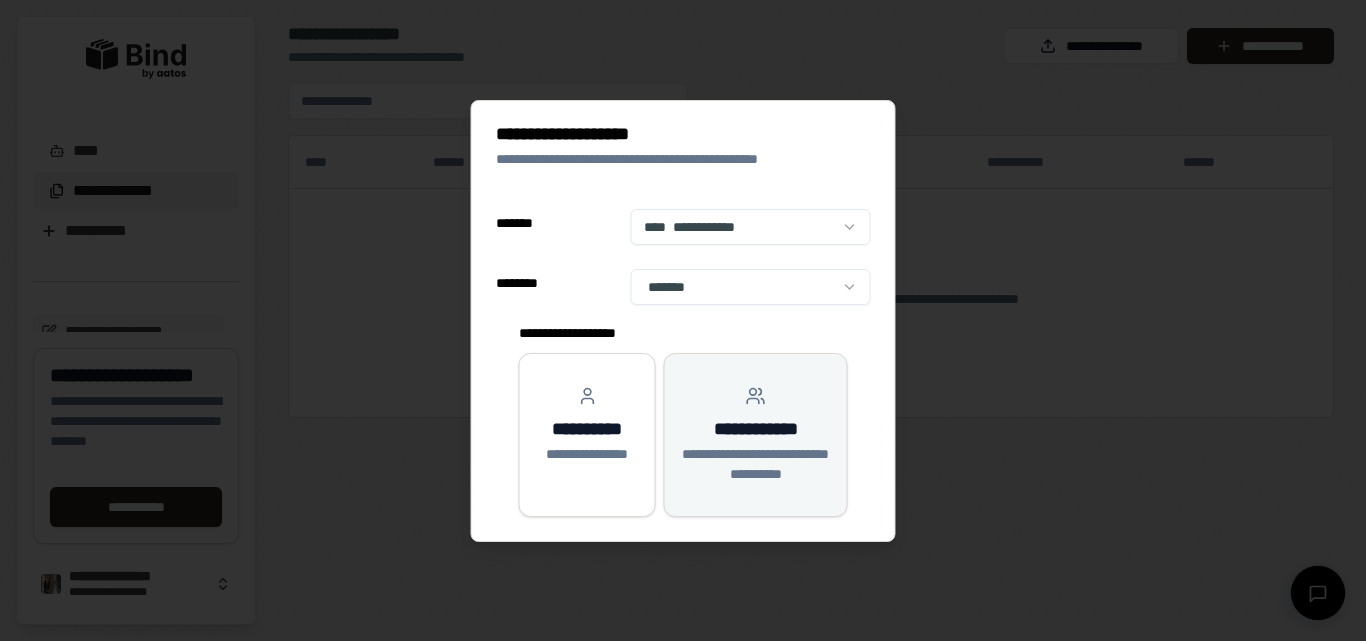 click on "**********" at bounding box center [756, 464] 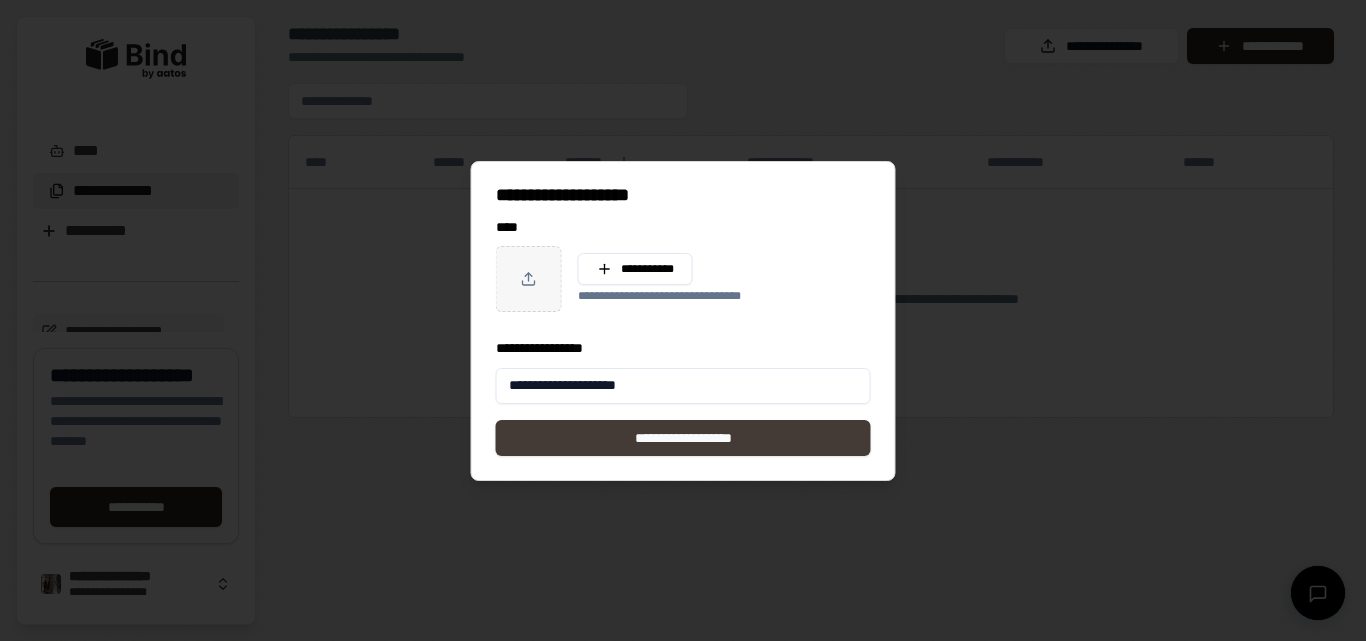 type on "**********" 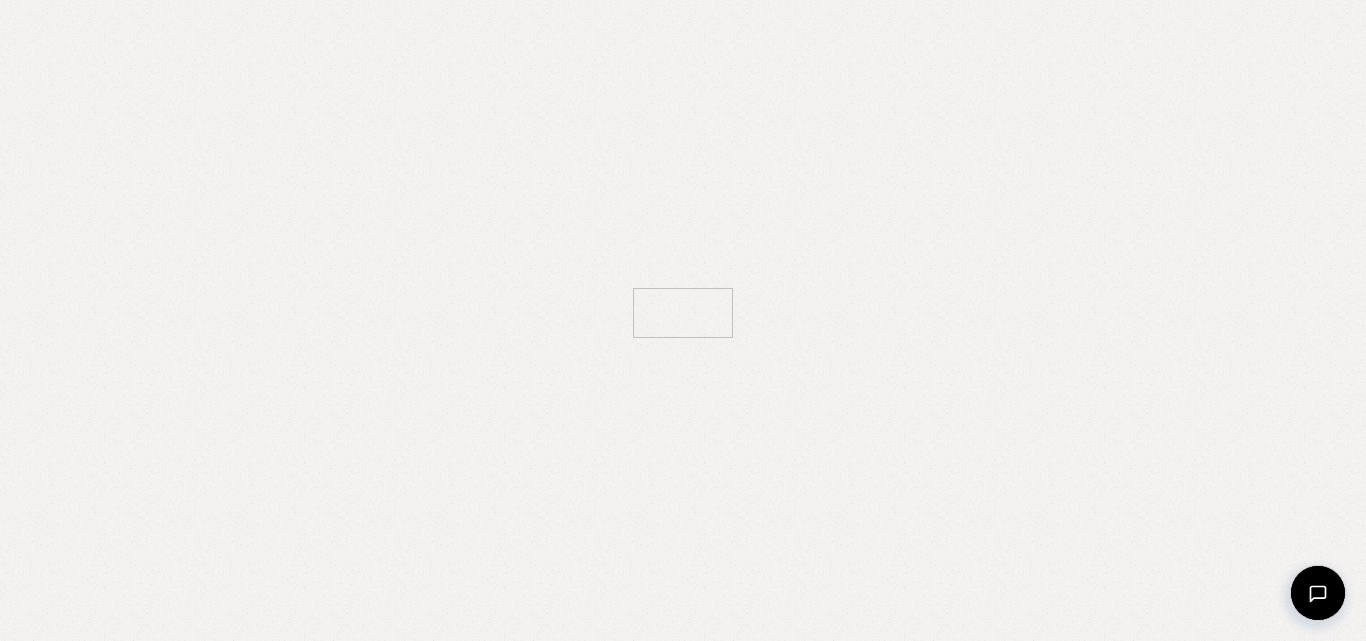scroll, scrollTop: 0, scrollLeft: 0, axis: both 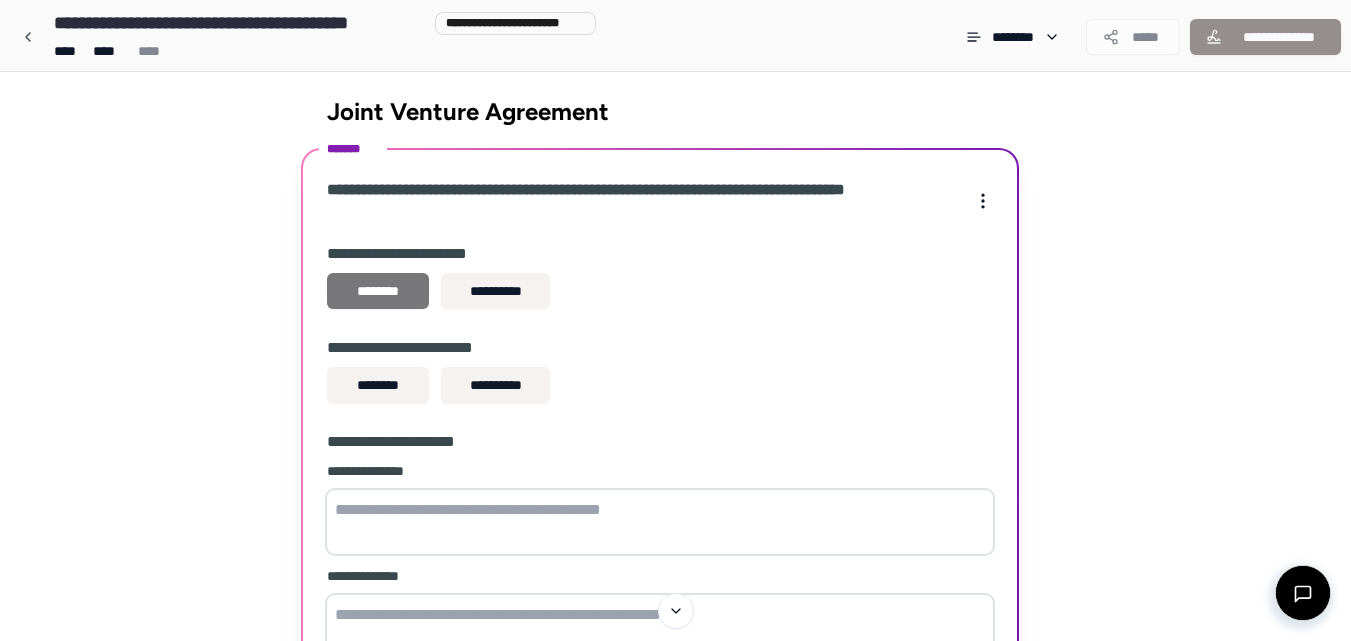 click on "********" at bounding box center (378, 291) 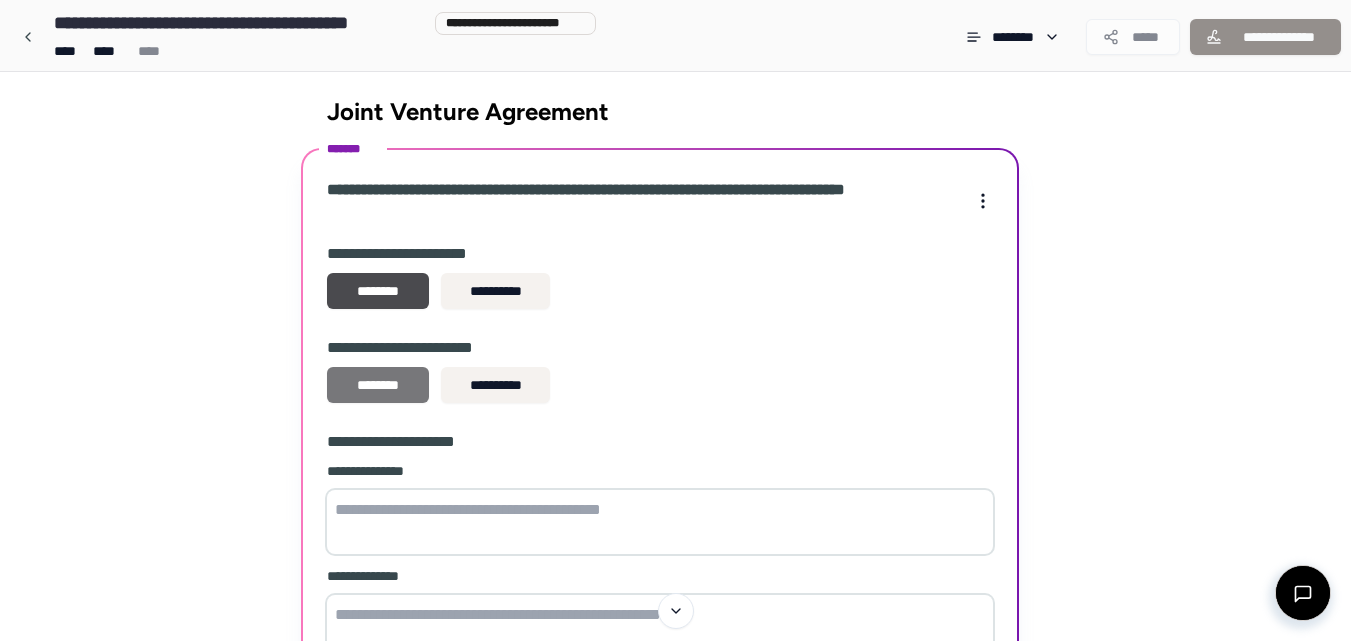 click on "********" at bounding box center [378, 385] 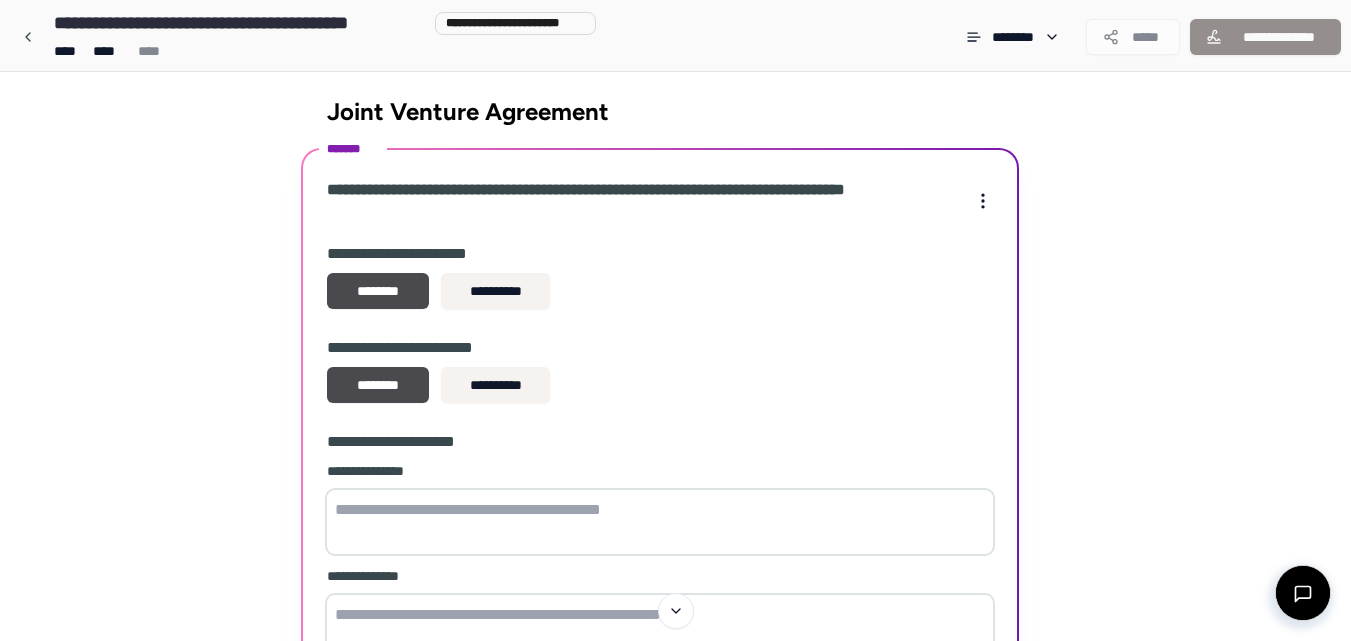 click at bounding box center (660, 522) 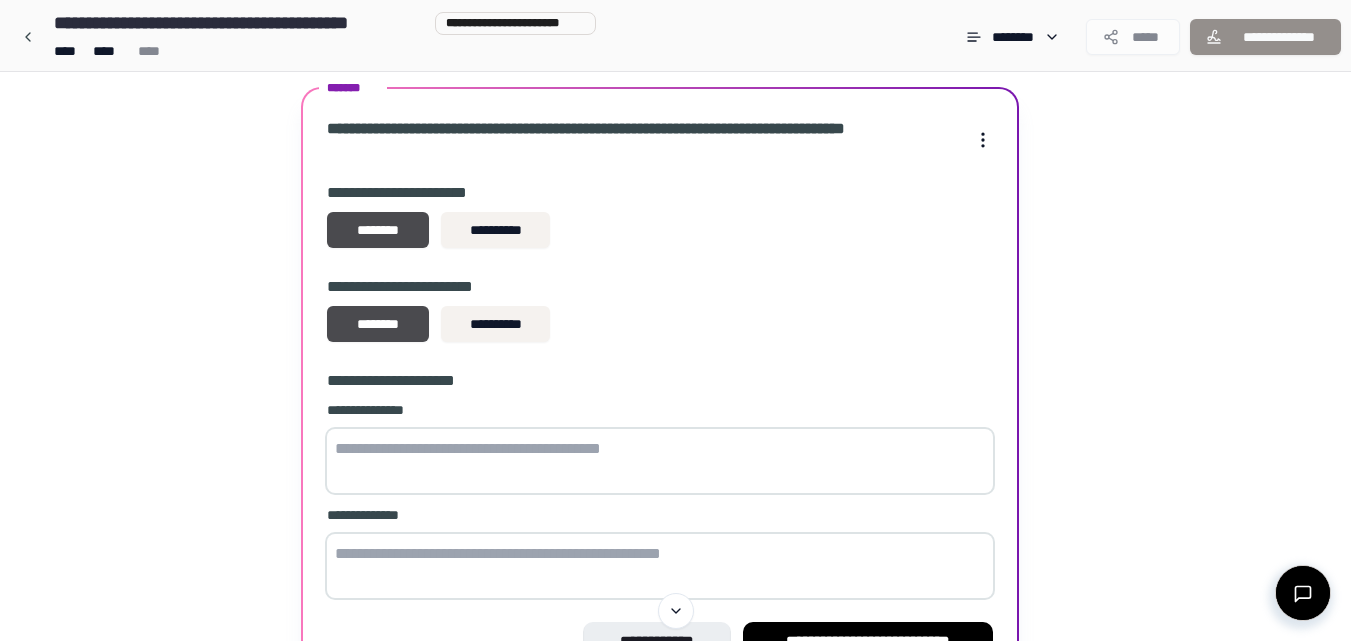 scroll, scrollTop: 130, scrollLeft: 0, axis: vertical 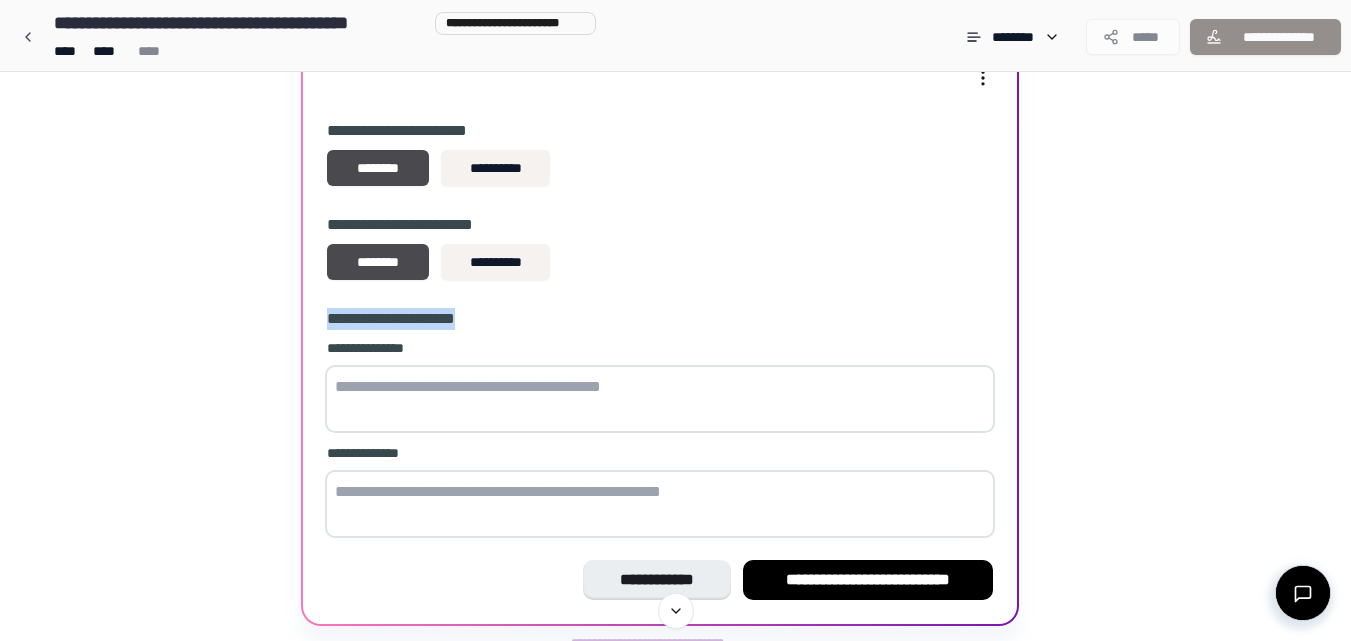 drag, startPoint x: 485, startPoint y: 321, endPoint x: 323, endPoint y: 322, distance: 162.00308 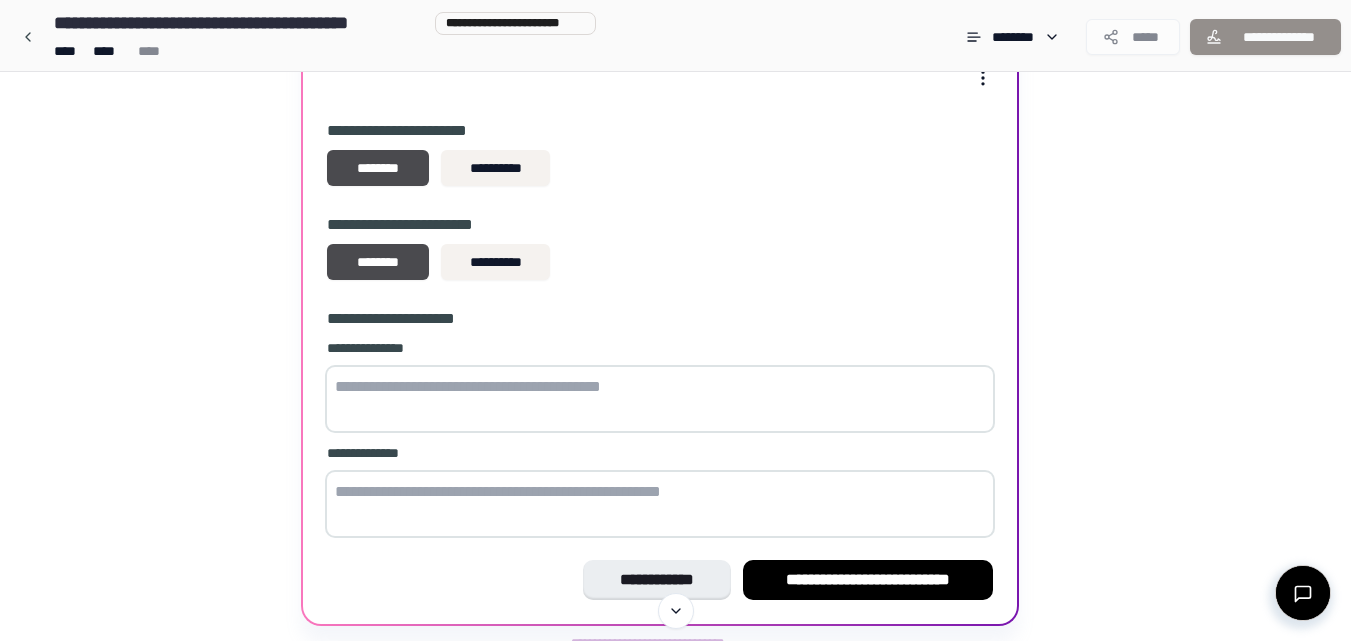 click at bounding box center [660, 399] 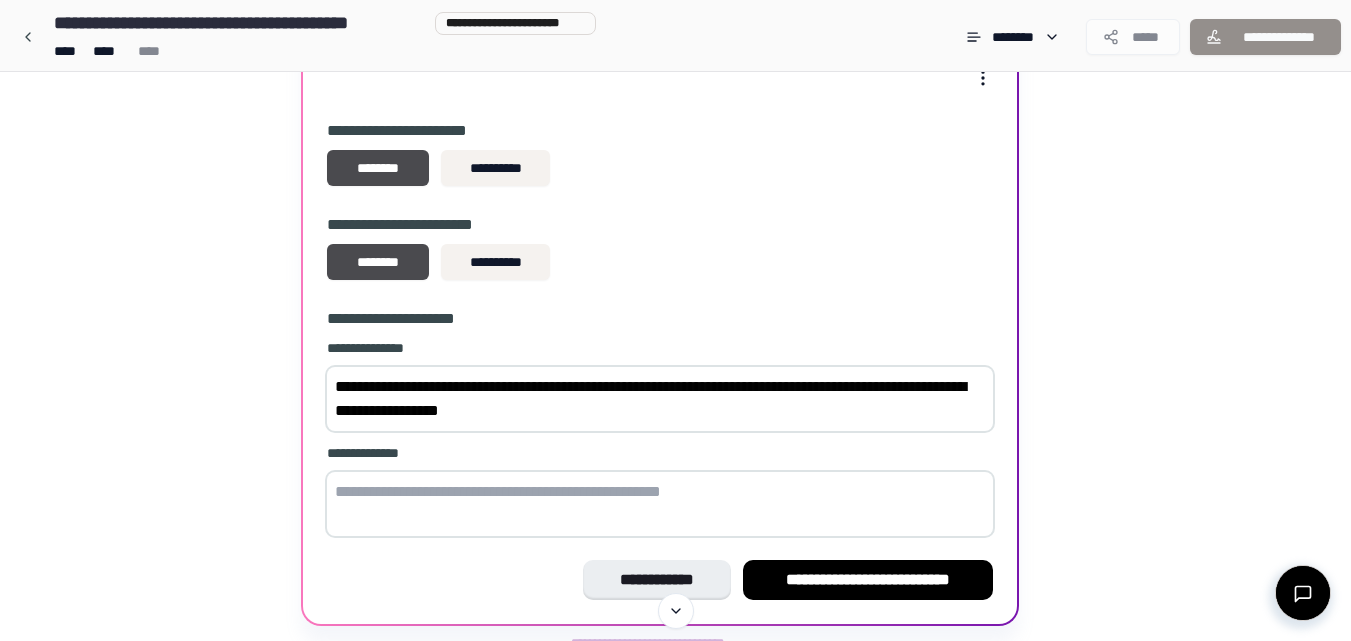 type on "**********" 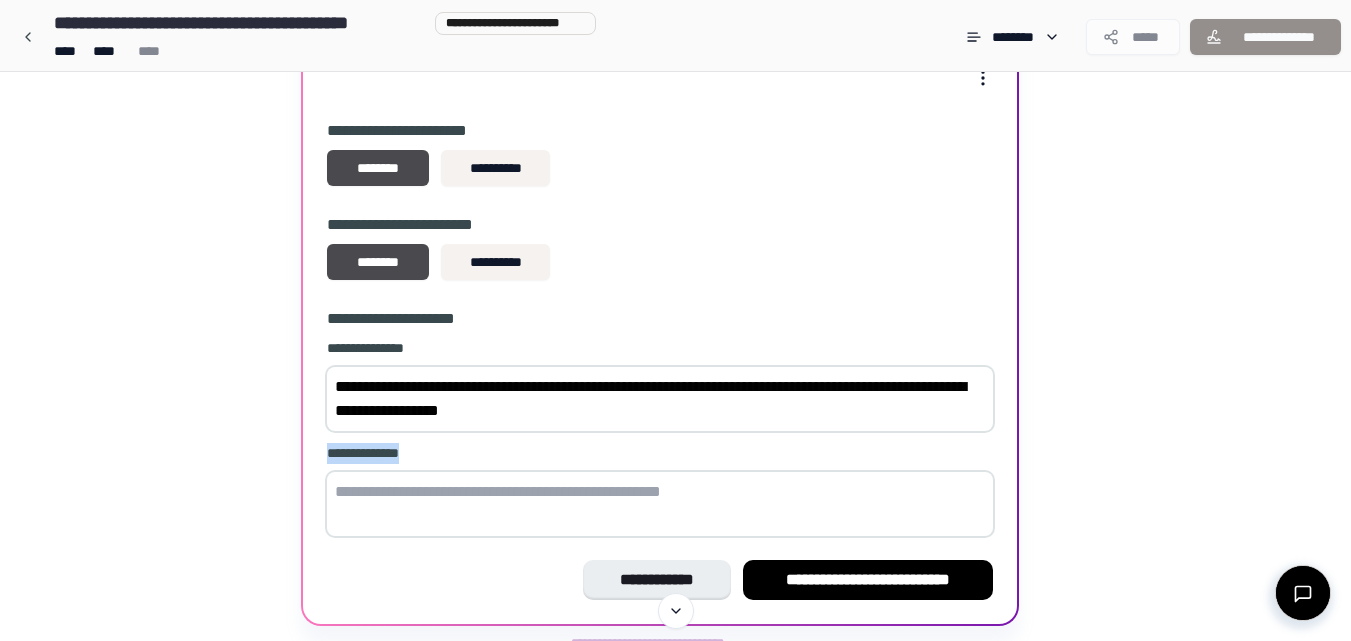 drag, startPoint x: 412, startPoint y: 451, endPoint x: 327, endPoint y: 448, distance: 85.052925 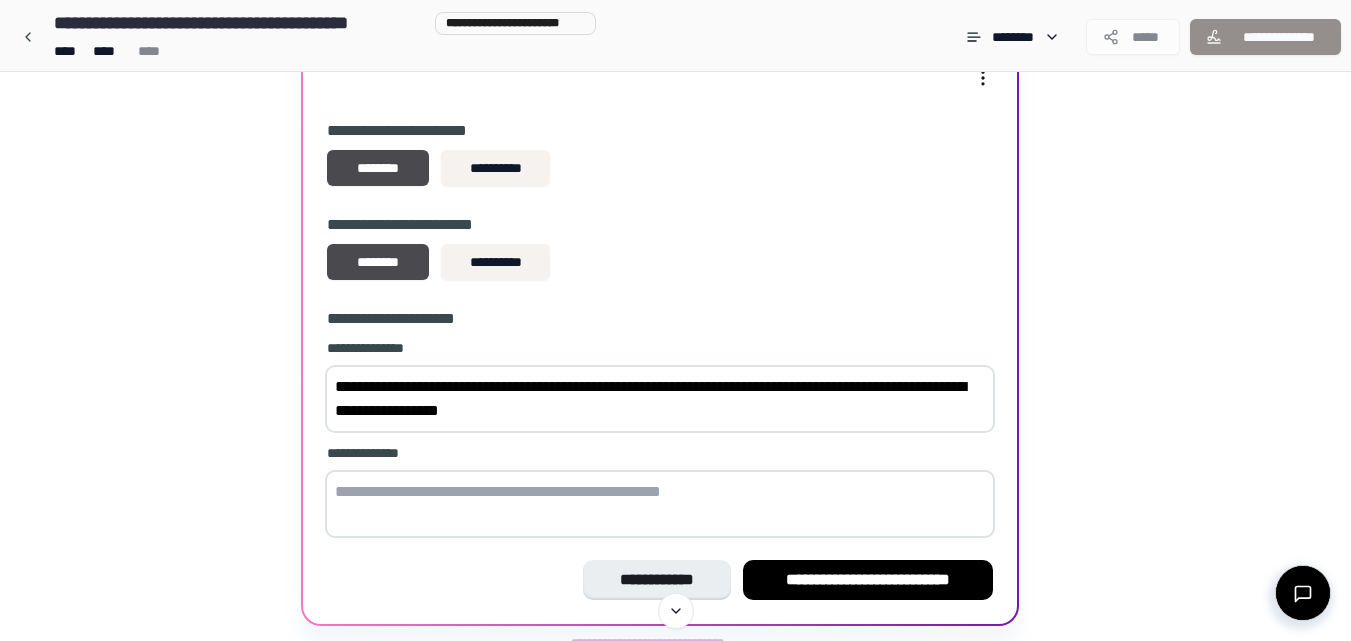 paste on "**********" 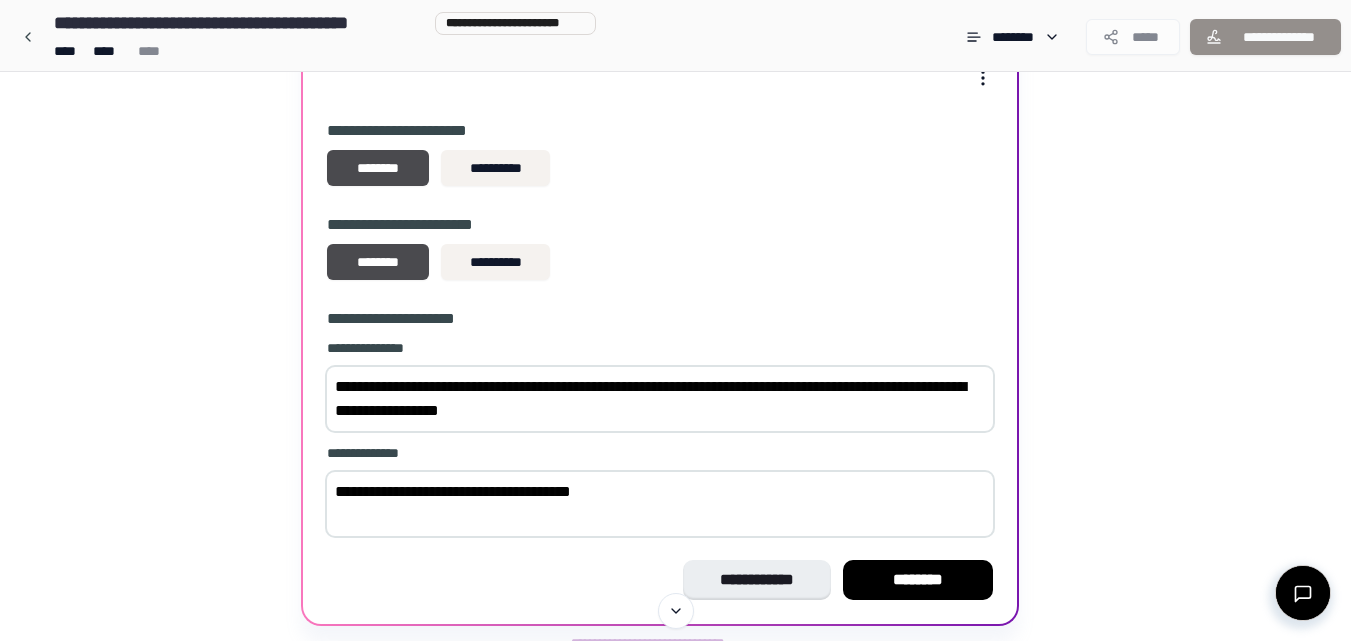 click on "**********" at bounding box center (660, 504) 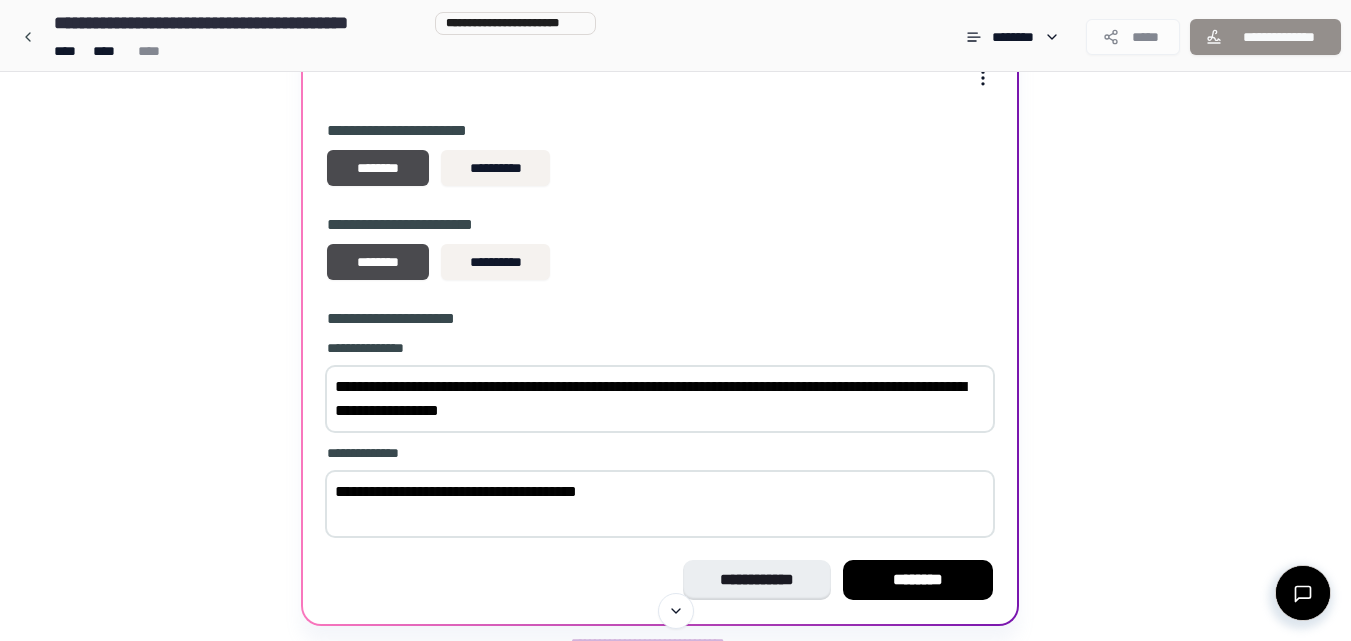paste on "**********" 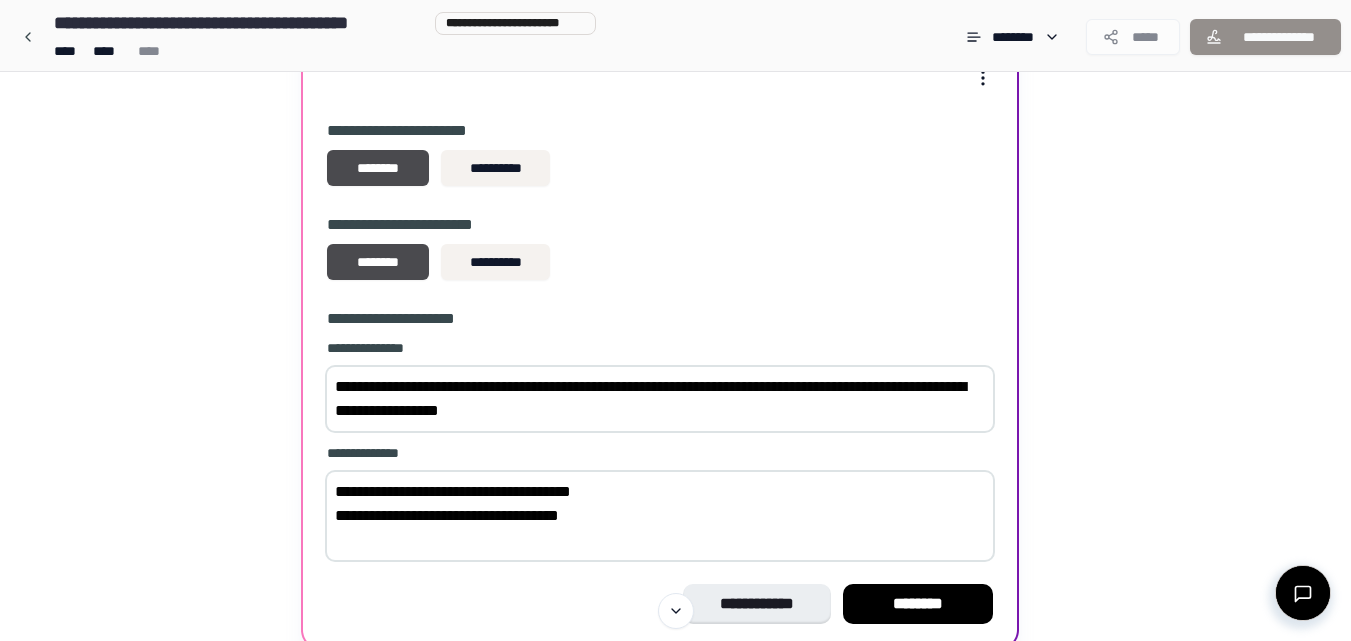paste on "**********" 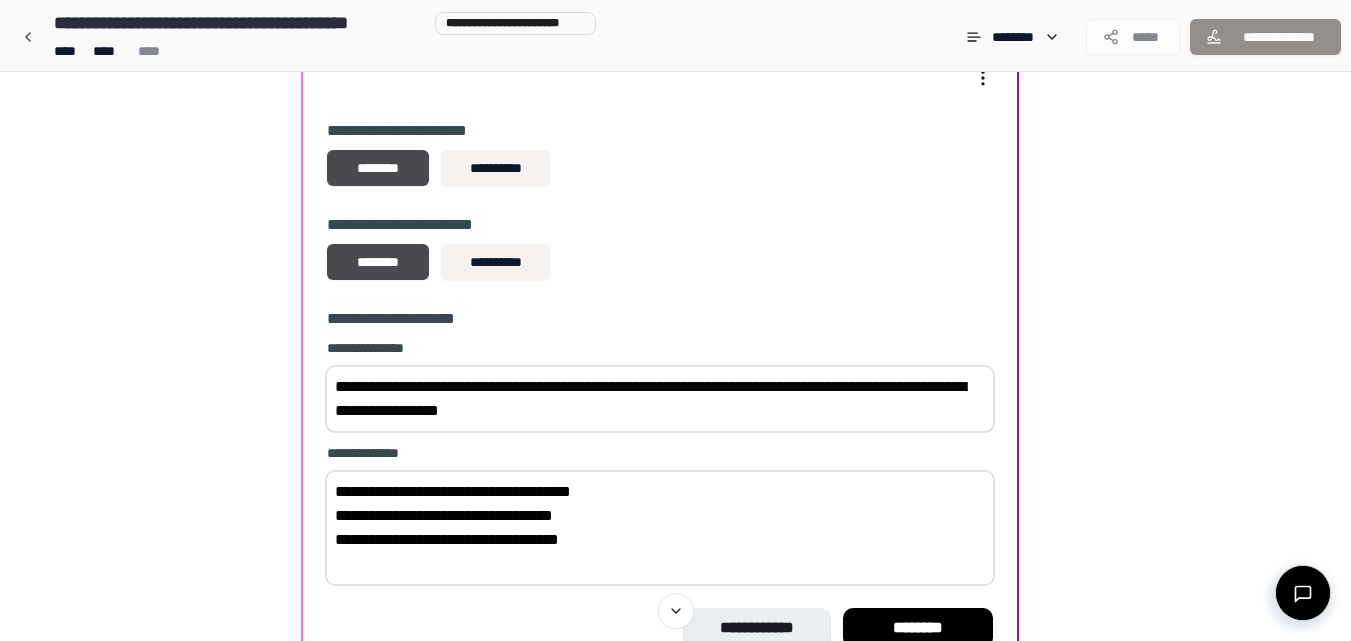 paste on "**********" 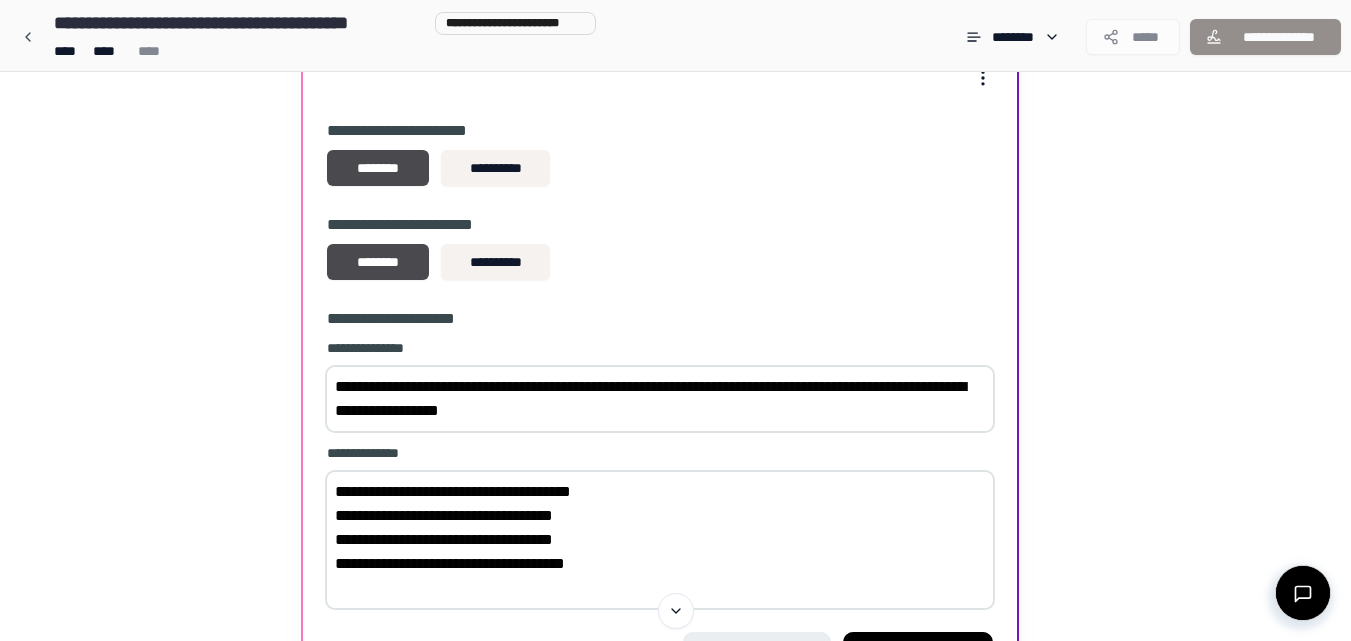 paste on "**********" 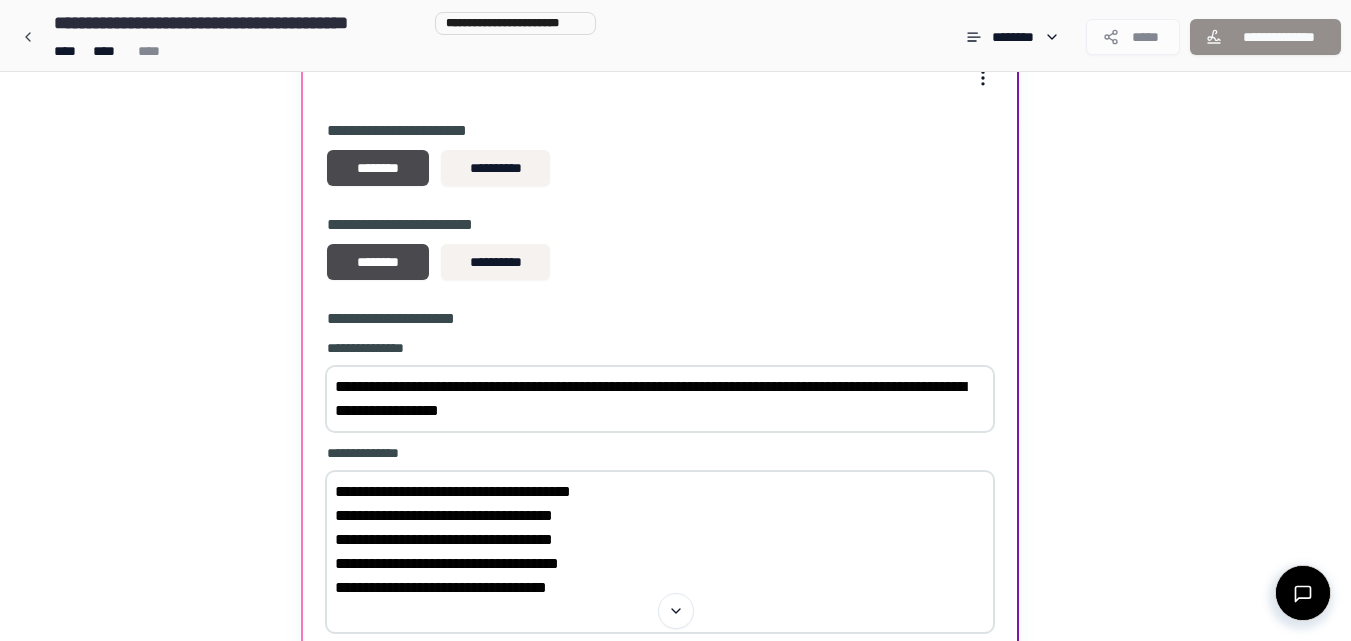 paste on "**********" 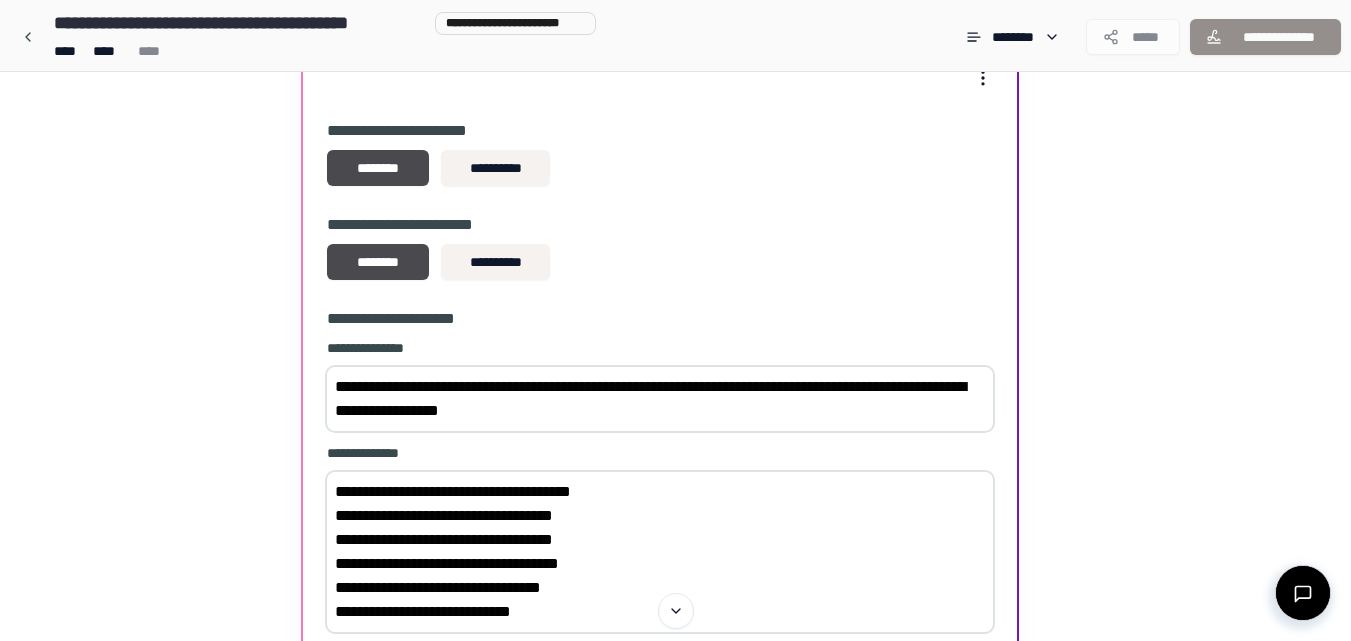 type on "**********" 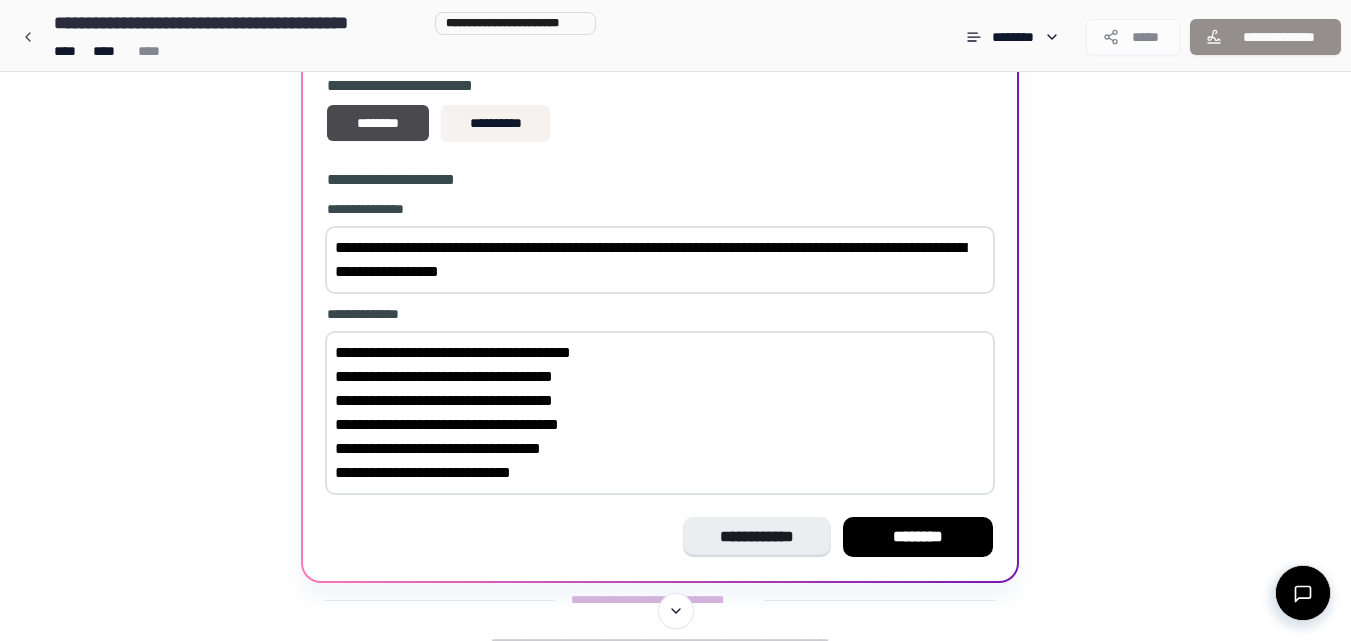 scroll, scrollTop: 271, scrollLeft: 0, axis: vertical 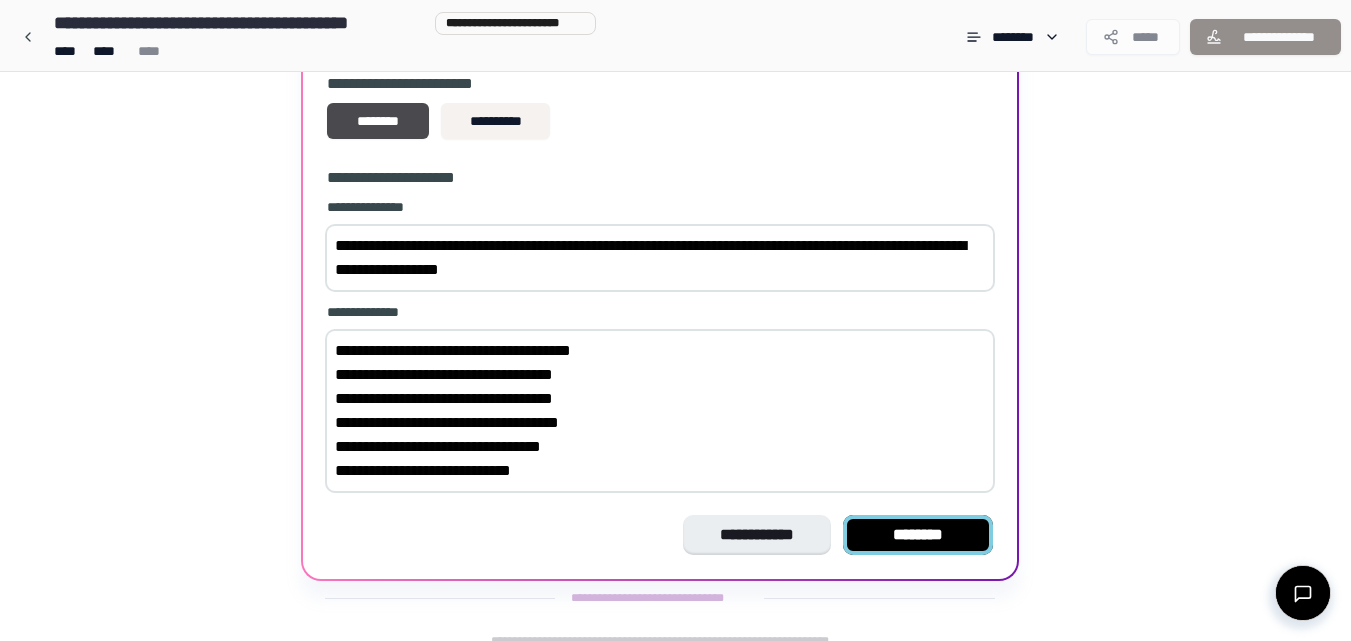 click on "********" at bounding box center [918, 535] 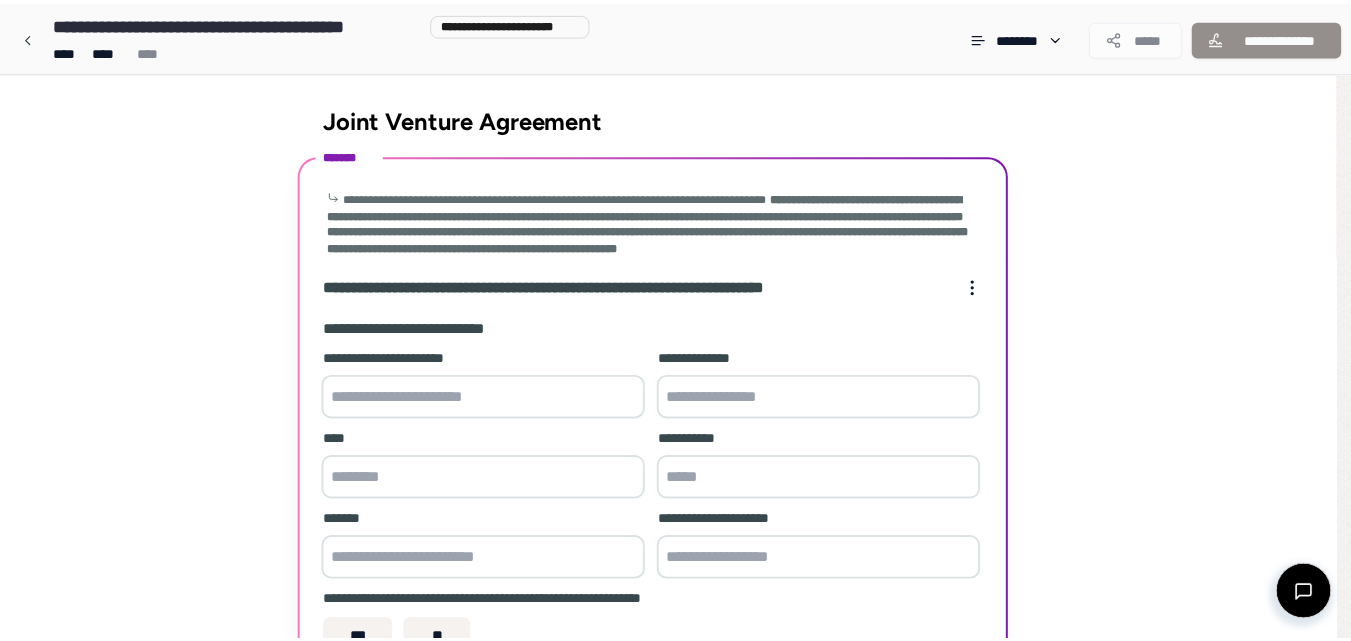scroll, scrollTop: 550, scrollLeft: 0, axis: vertical 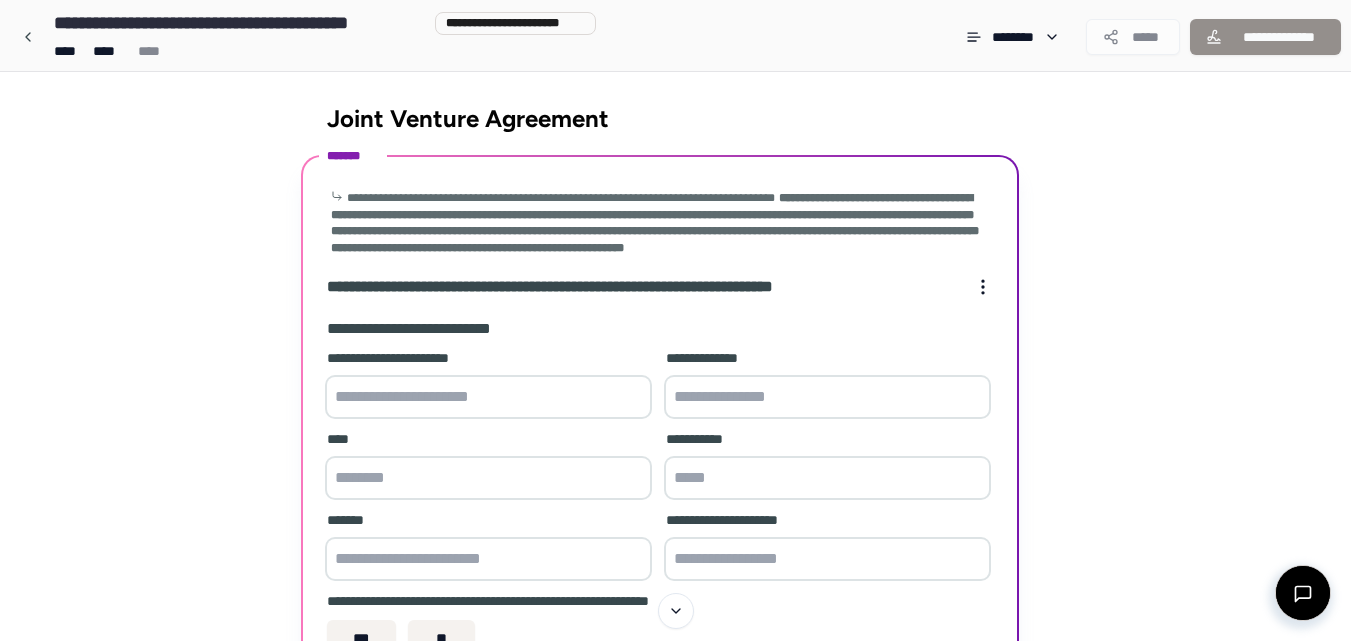 click at bounding box center [488, 397] 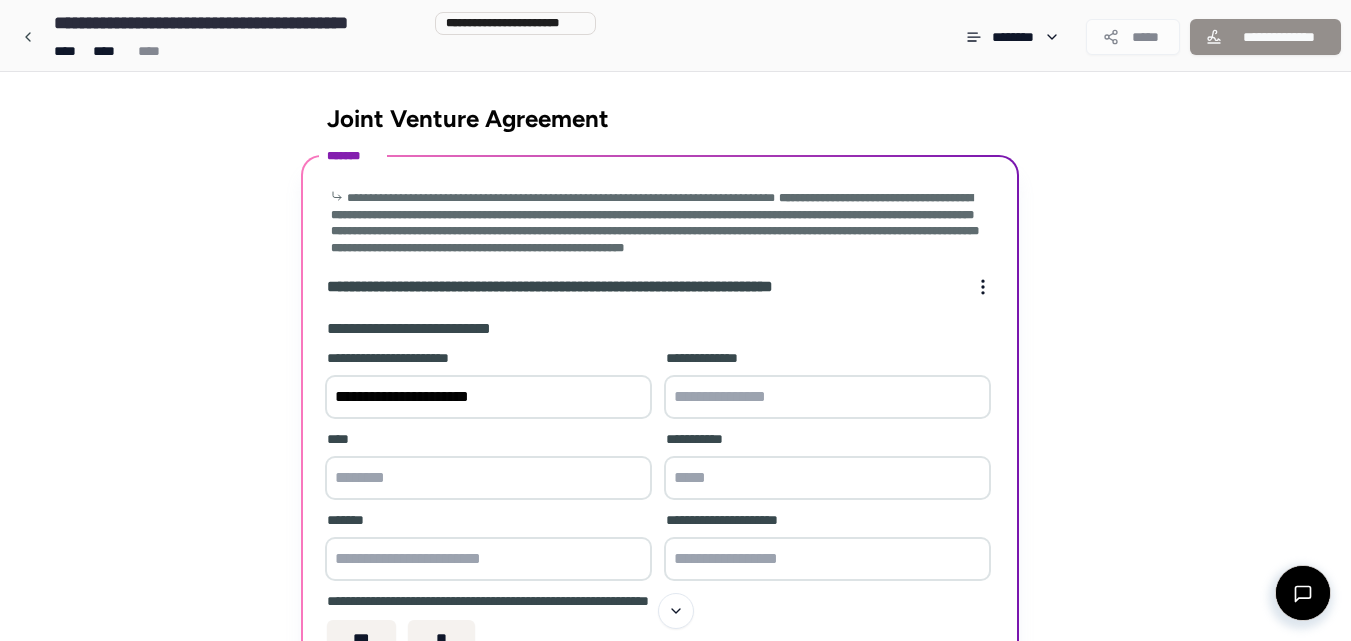 type on "**********" 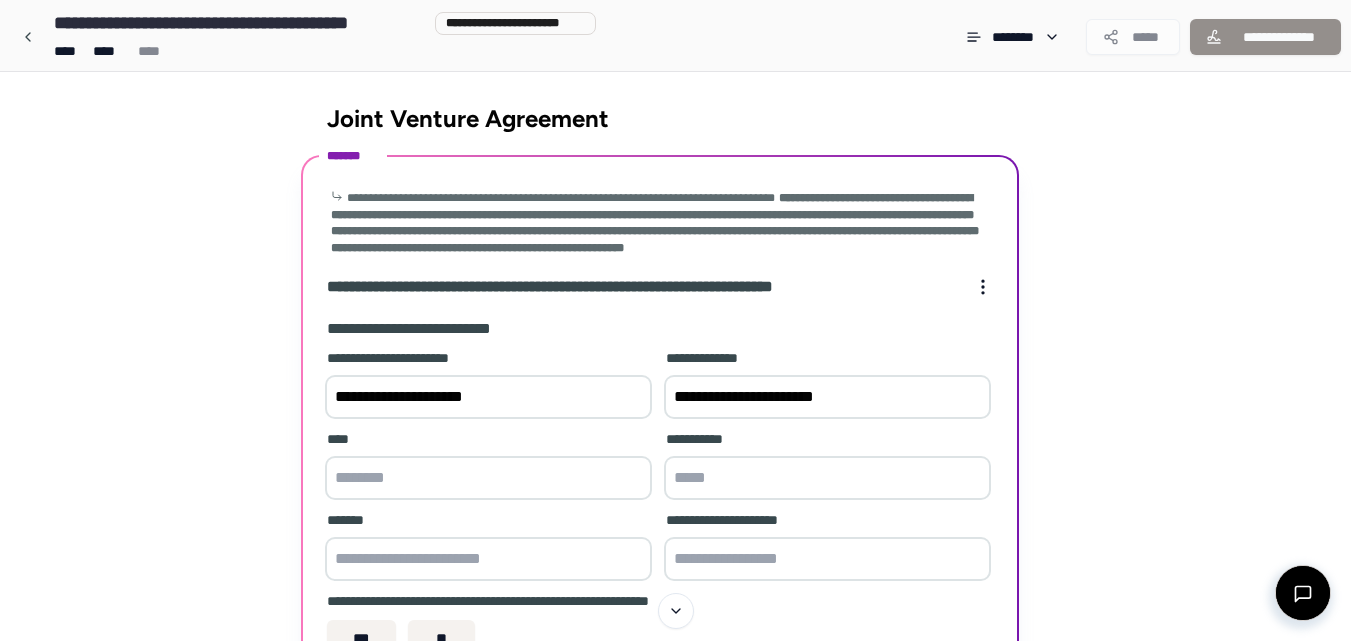 type on "**********" 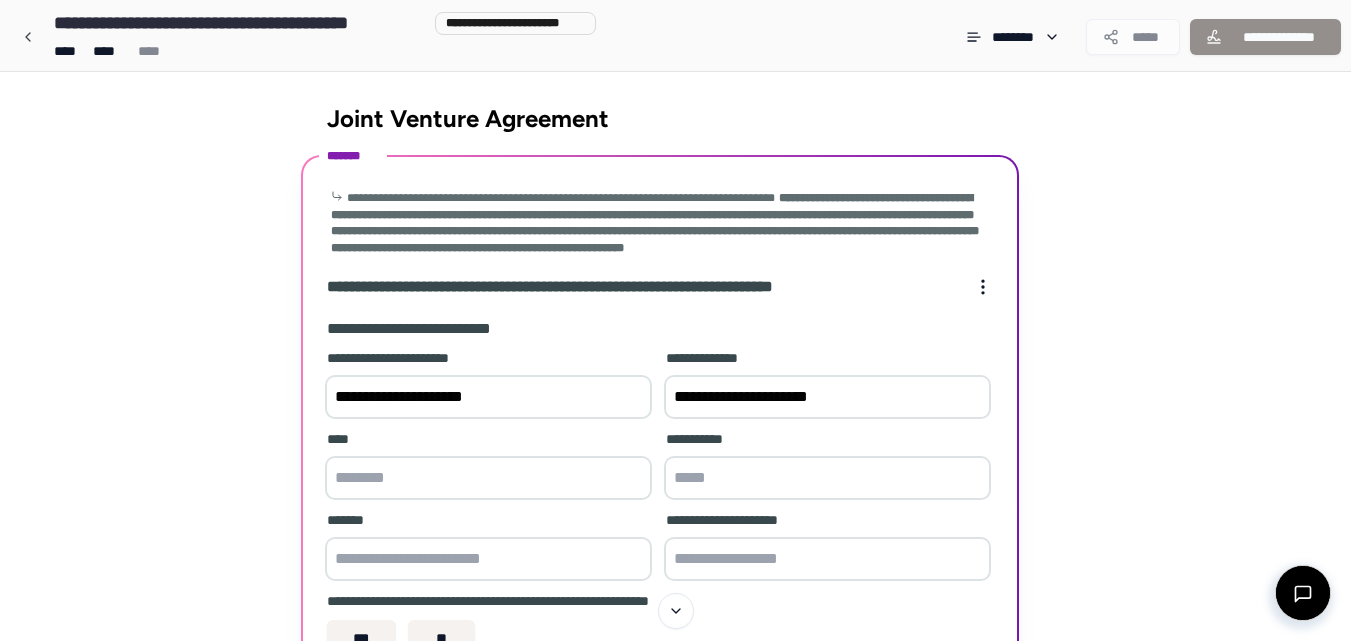 click at bounding box center [488, 478] 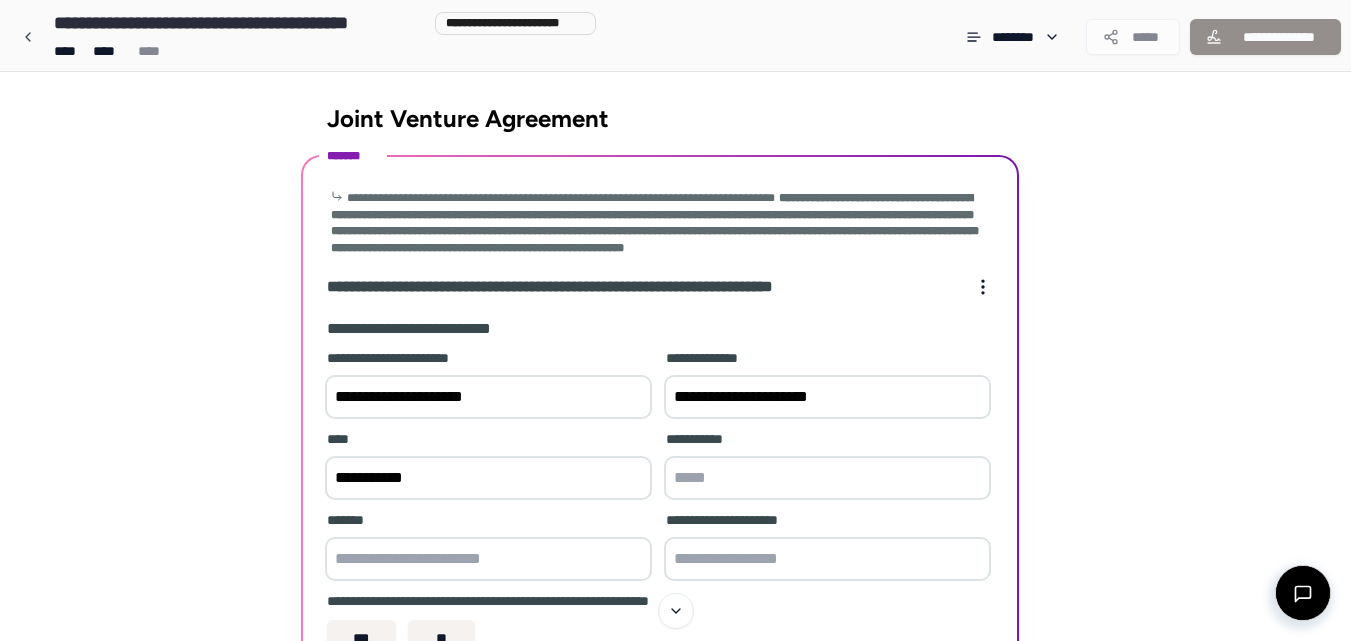 type on "**********" 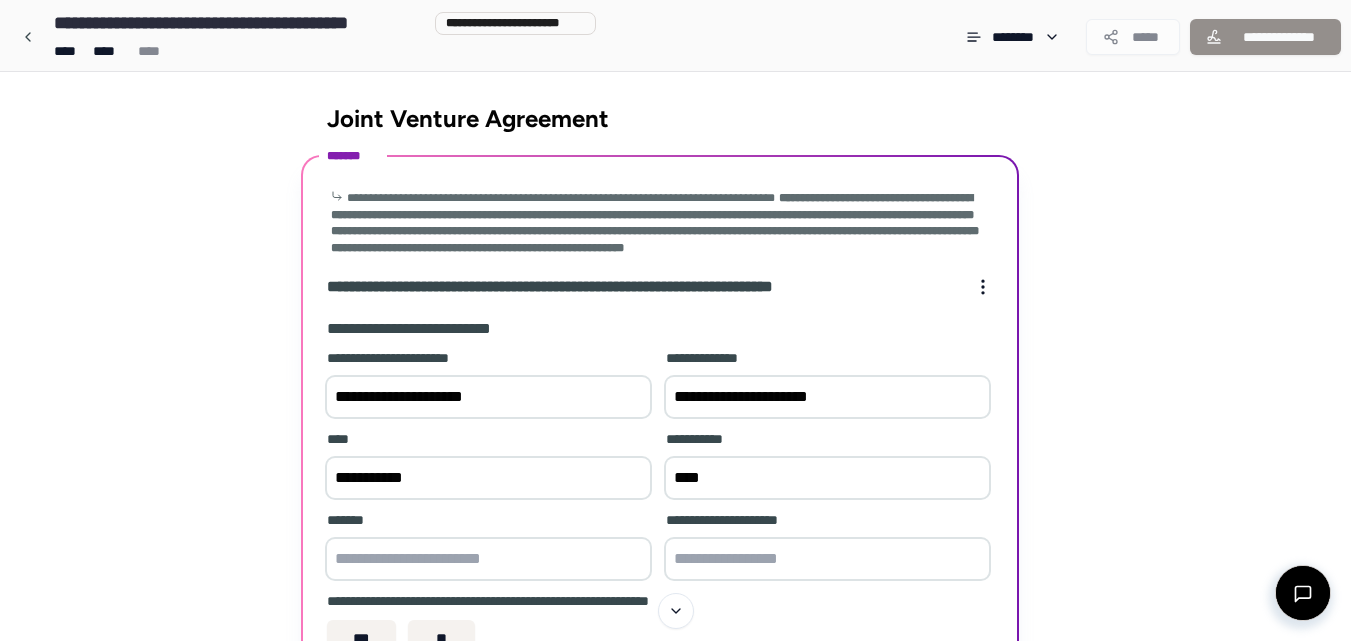 type on "****" 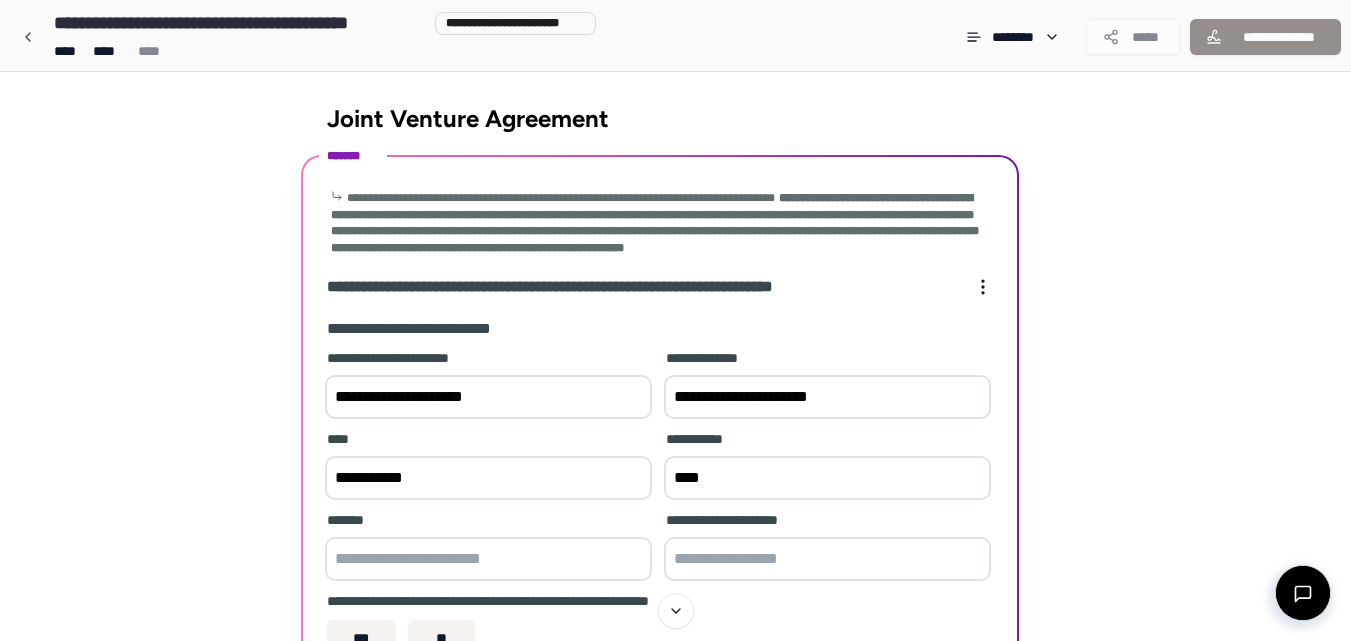click at bounding box center [488, 559] 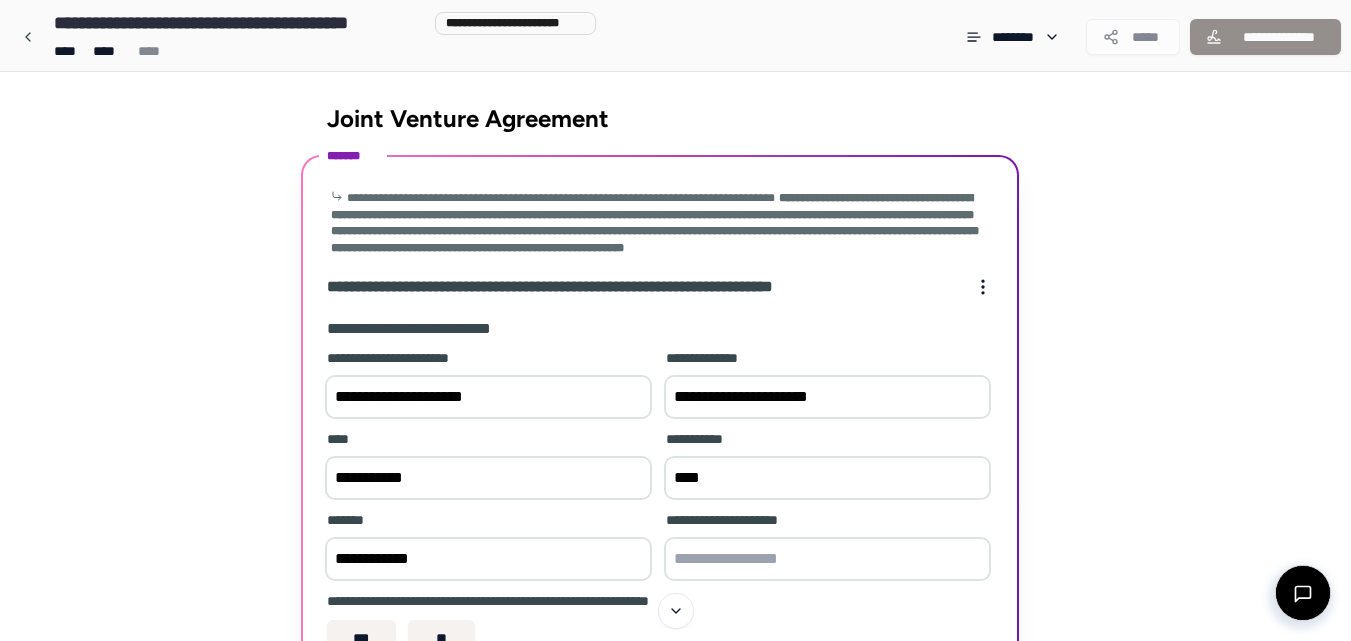 type on "**********" 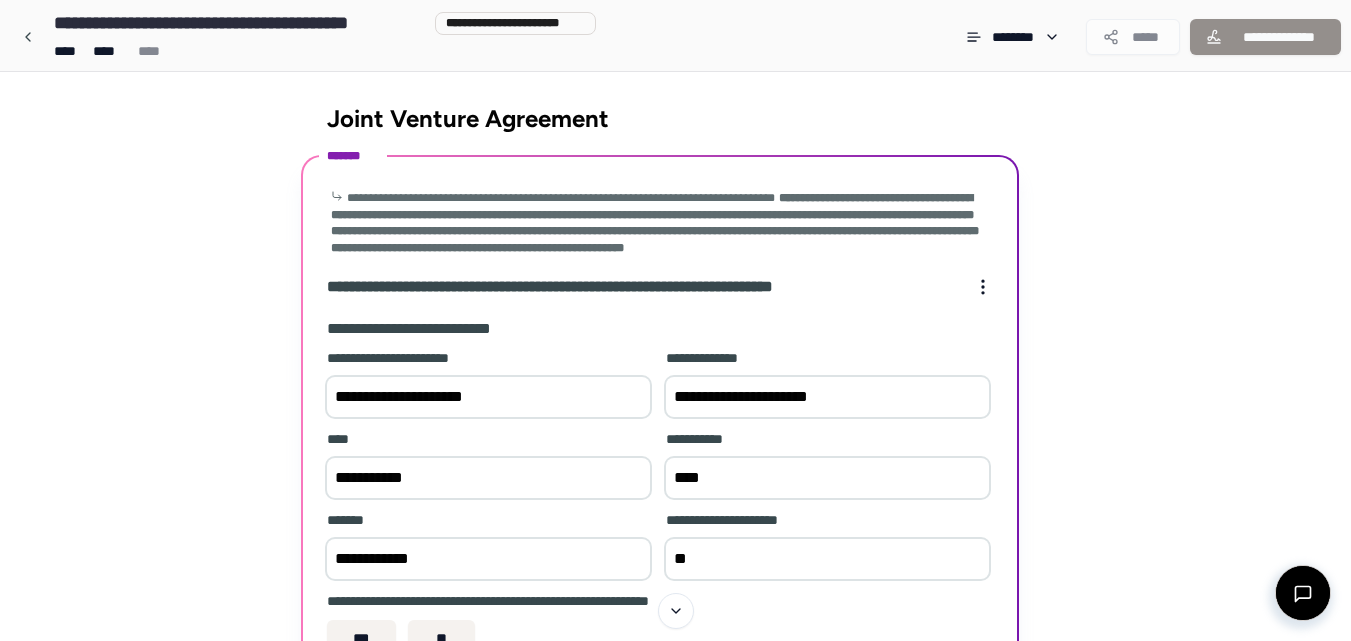type on "*" 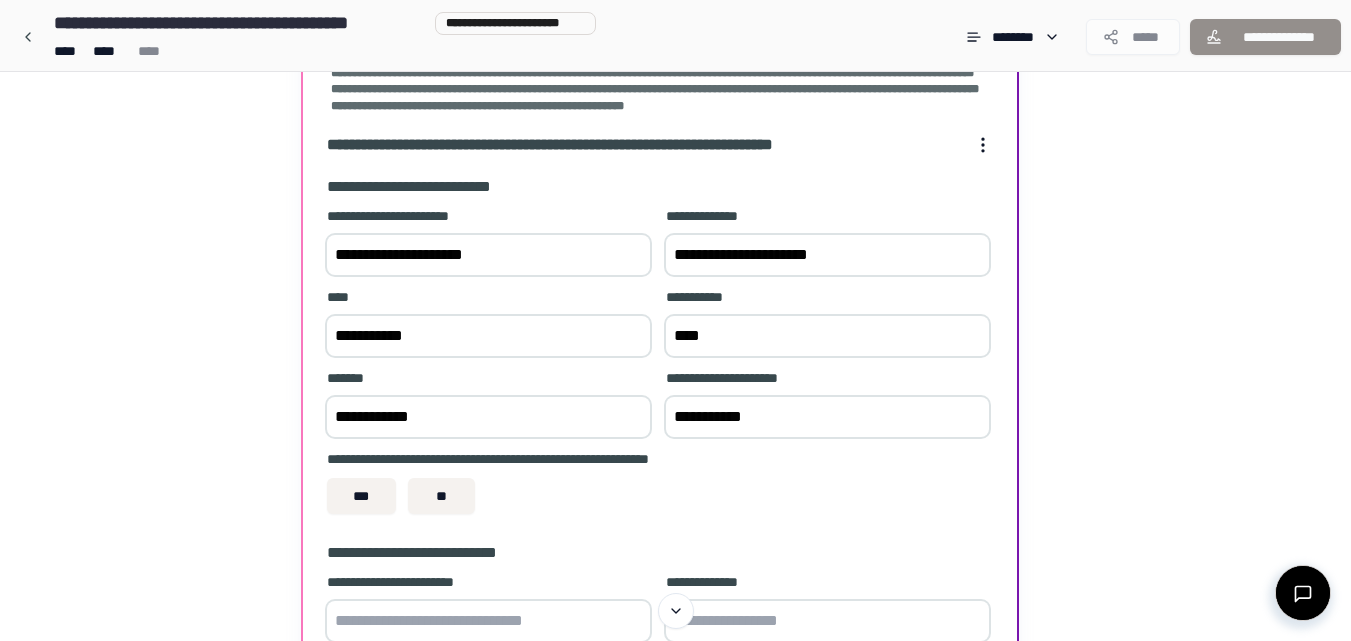 scroll, scrollTop: 148, scrollLeft: 0, axis: vertical 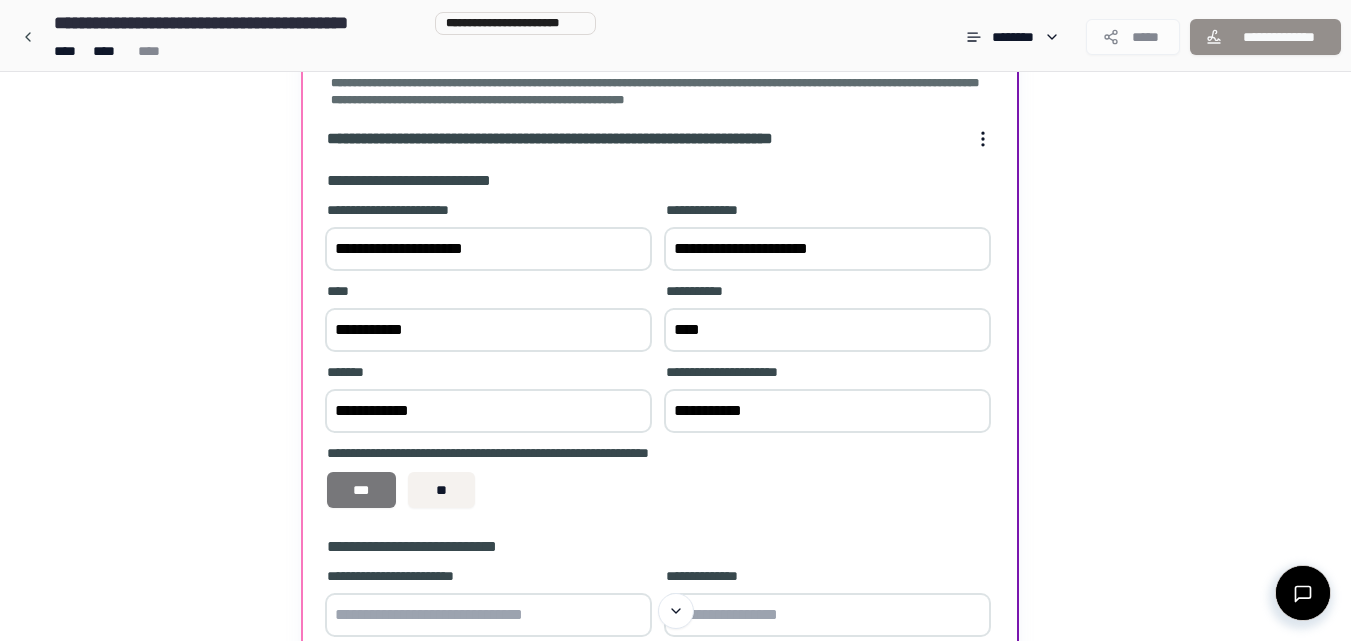 type on "**********" 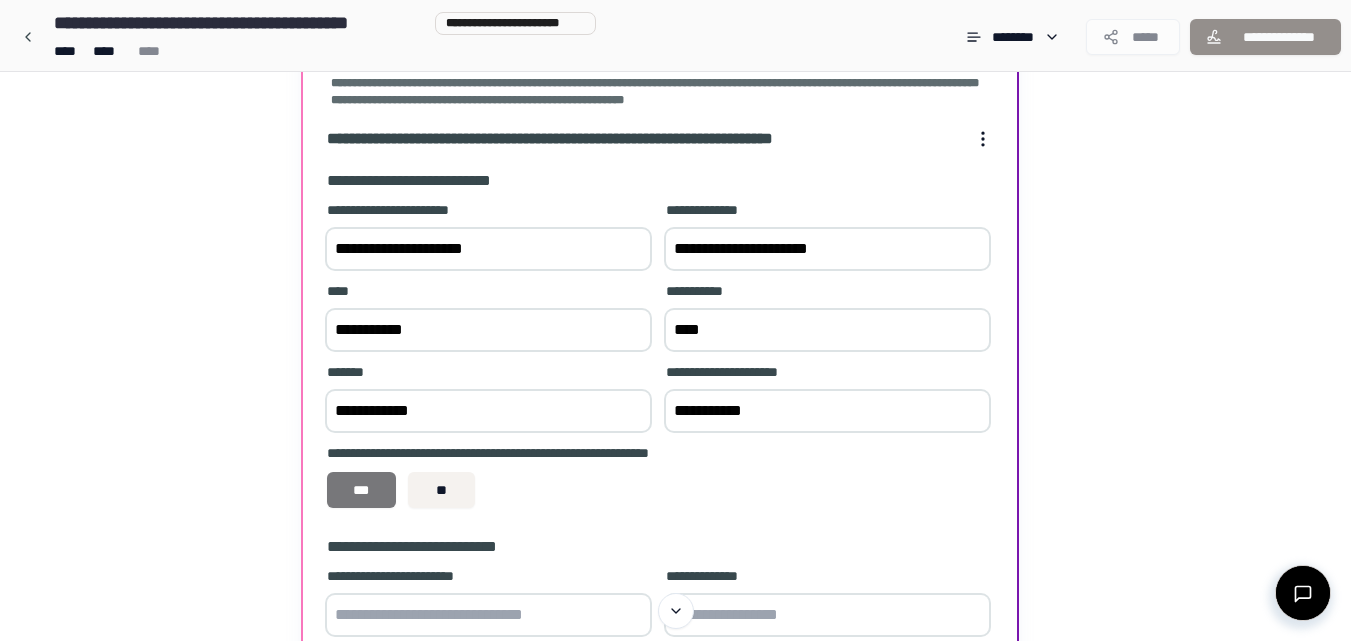 click on "***" at bounding box center (362, 490) 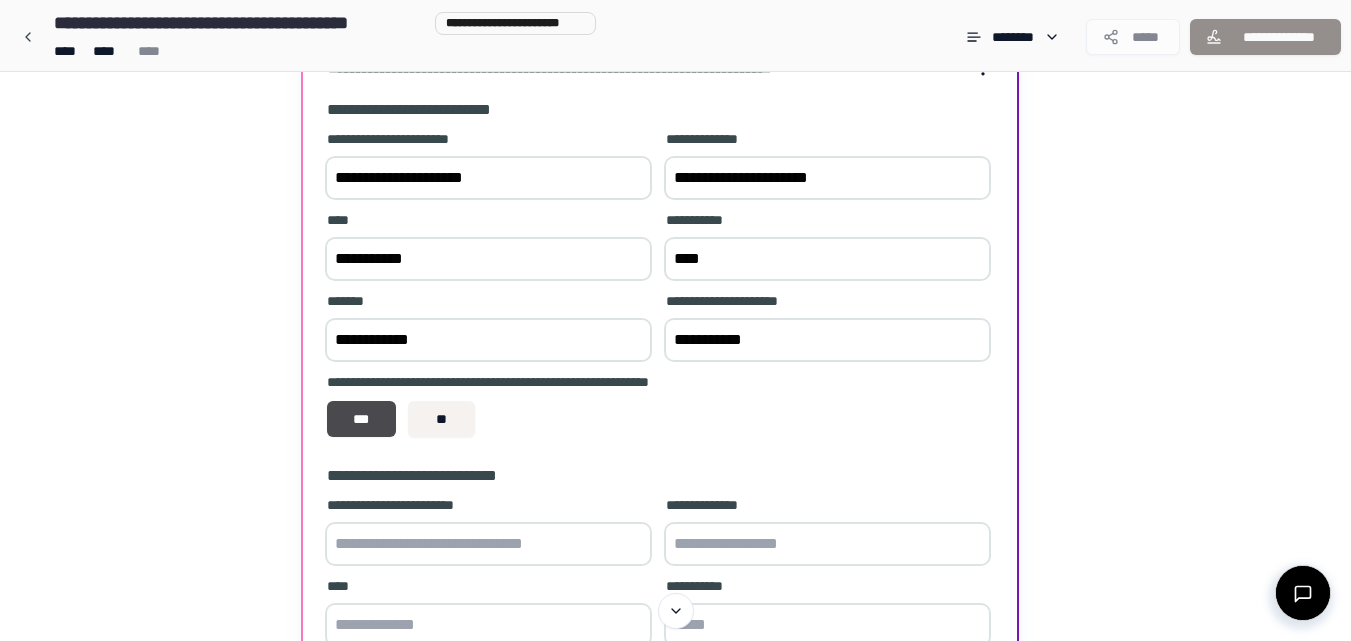 scroll, scrollTop: 235, scrollLeft: 0, axis: vertical 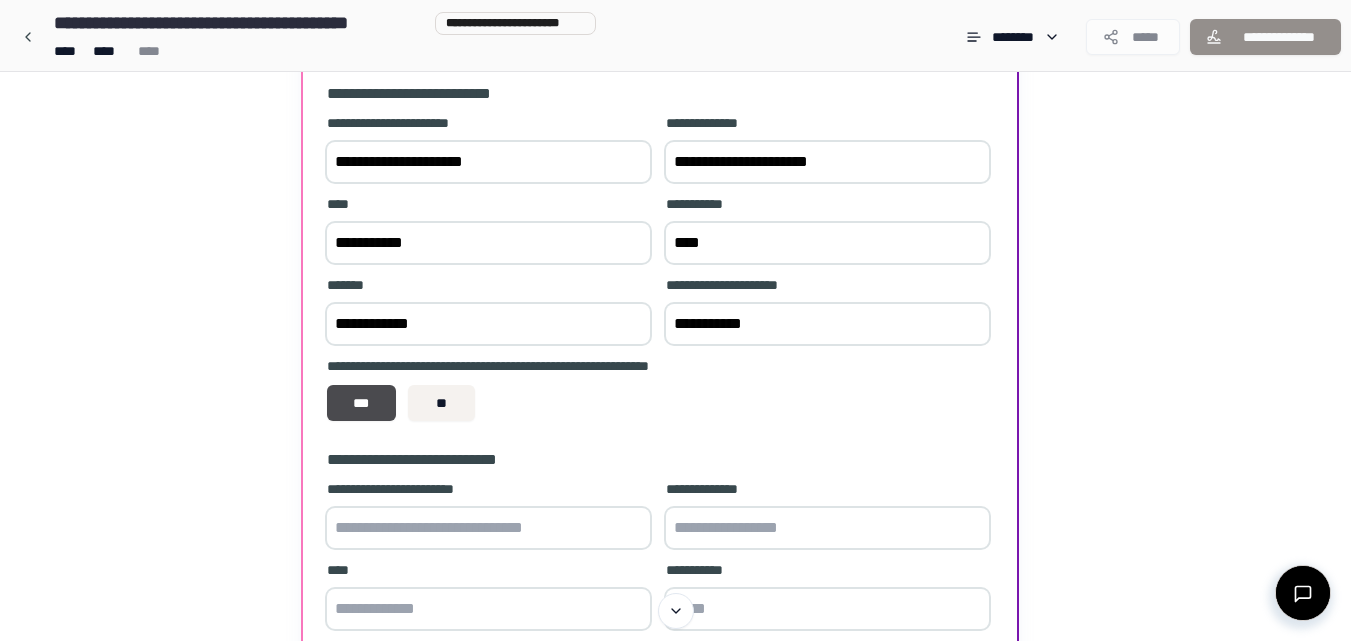 click at bounding box center (488, 528) 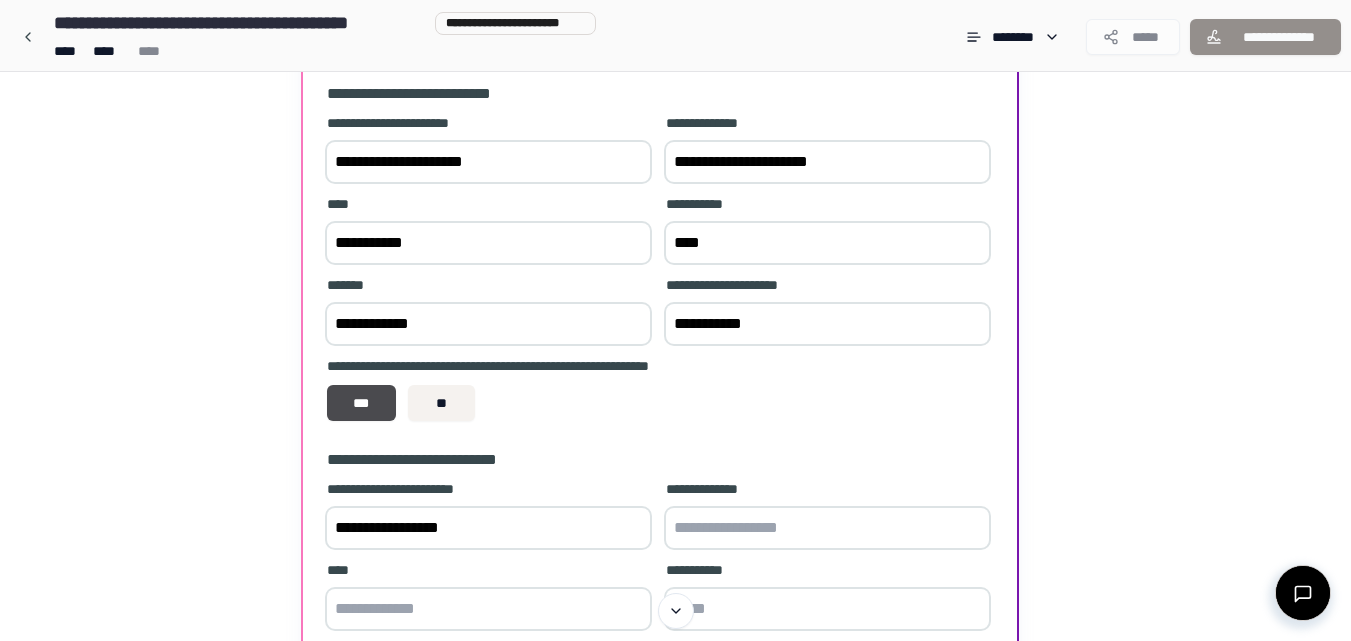 type on "**********" 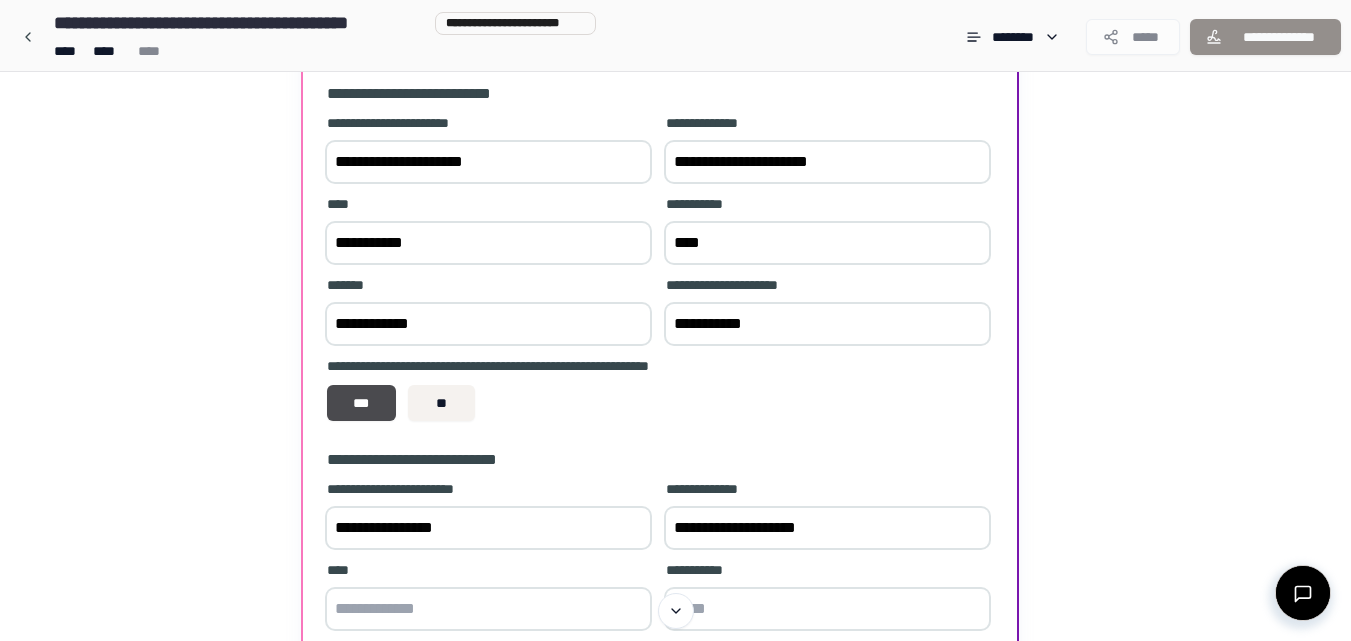 type on "**********" 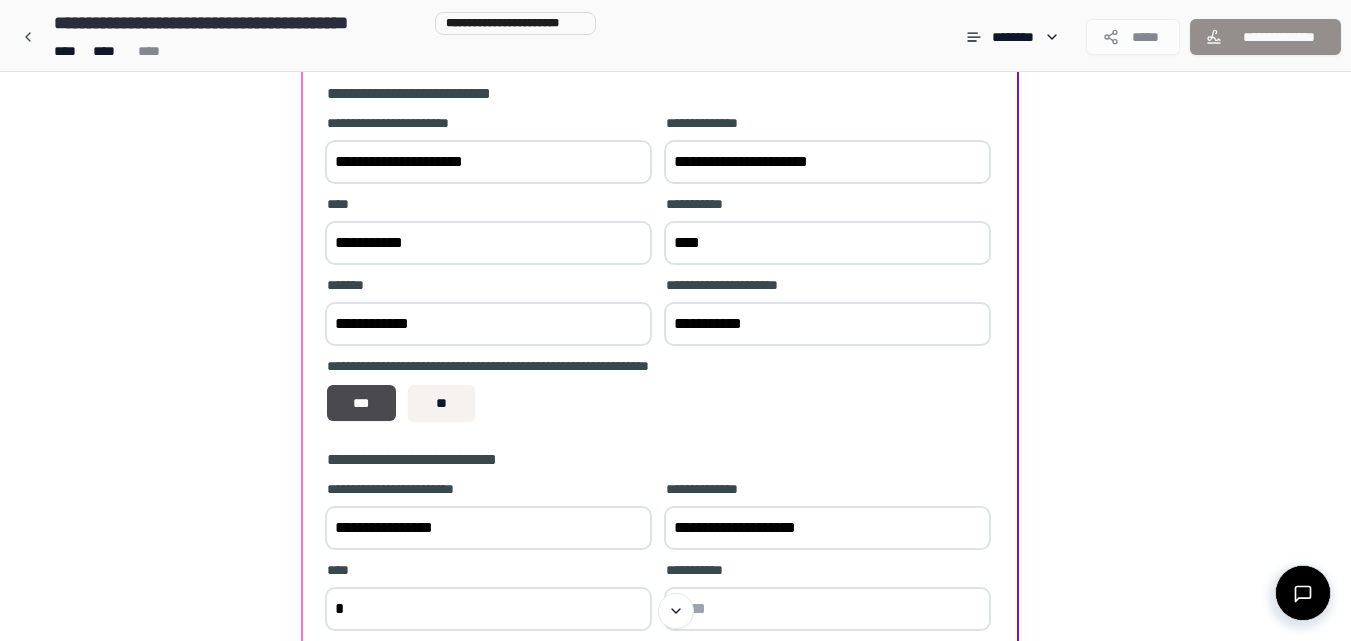 type on "*" 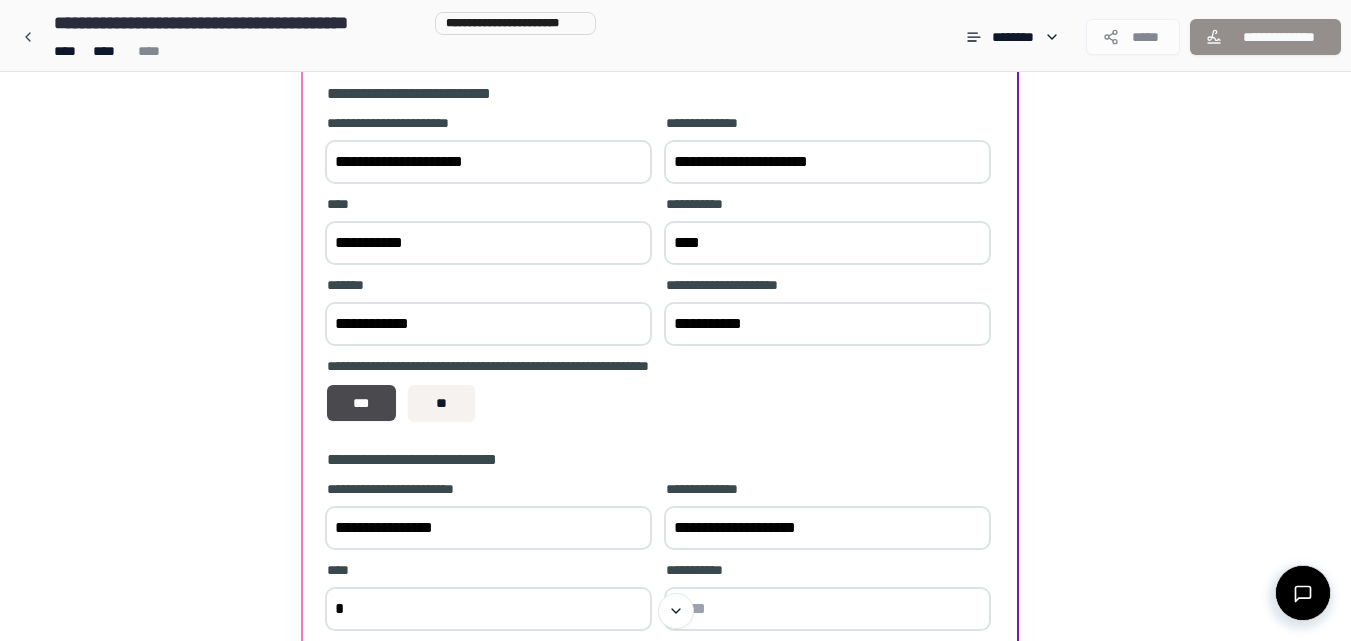click on "**********" at bounding box center [827, 162] 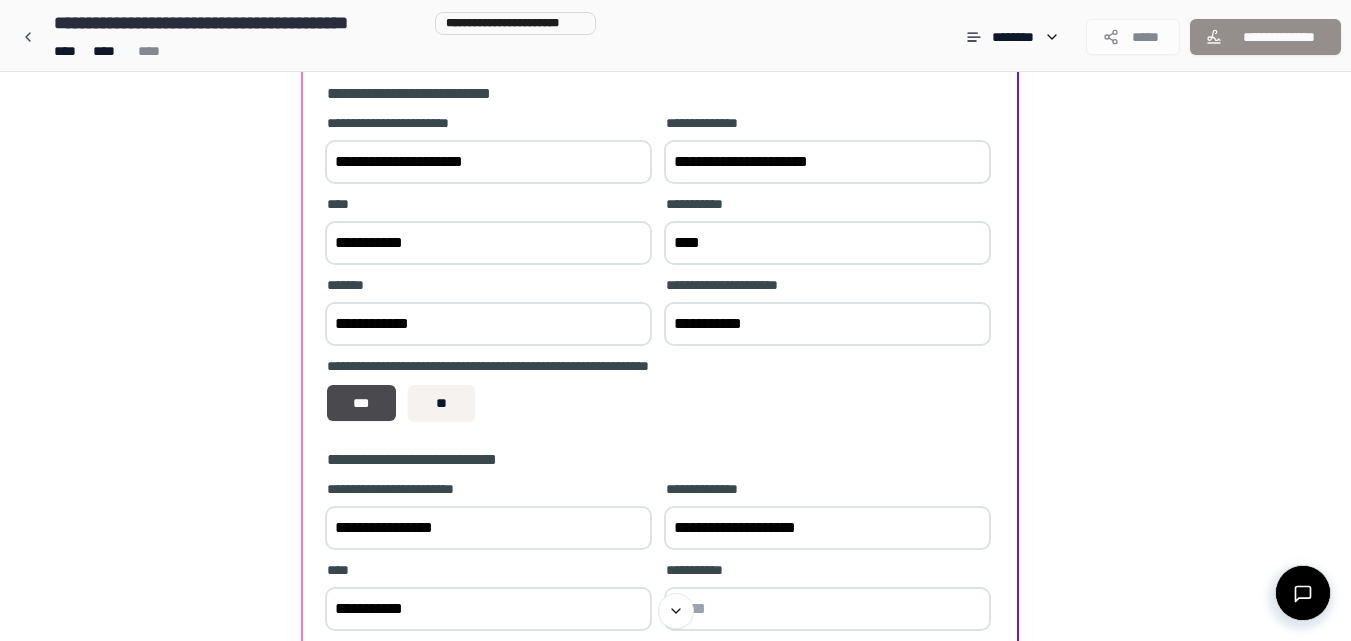 type on "**********" 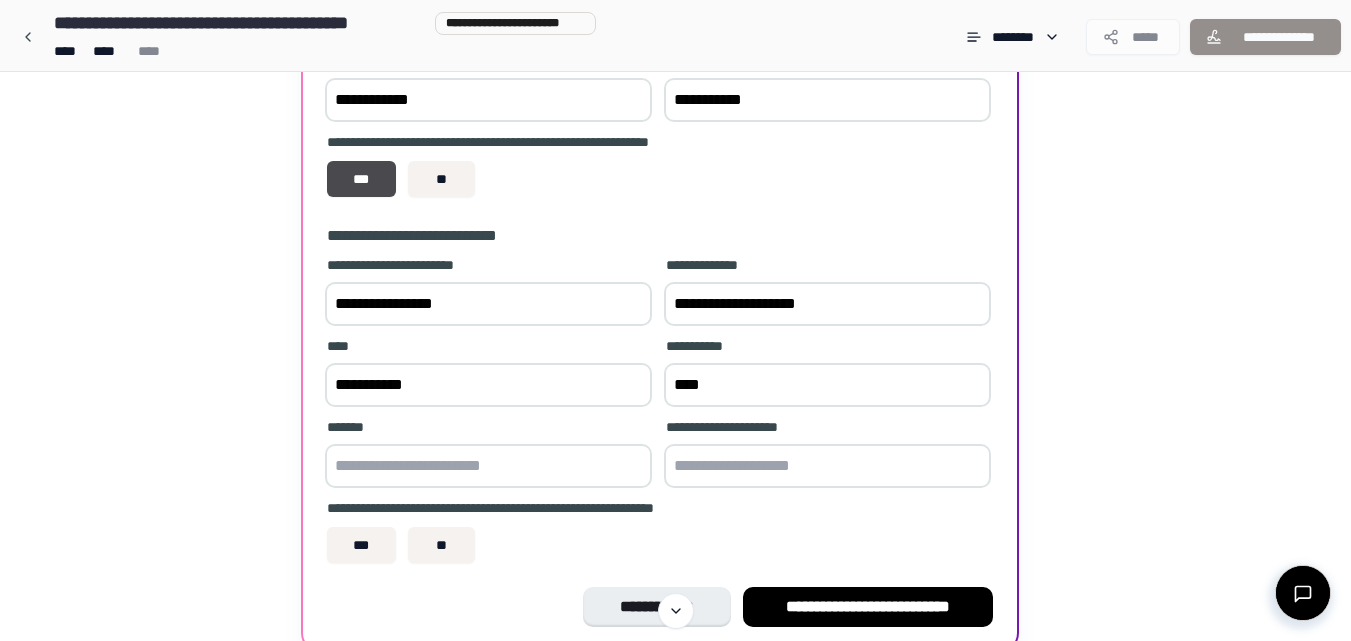 scroll, scrollTop: 473, scrollLeft: 0, axis: vertical 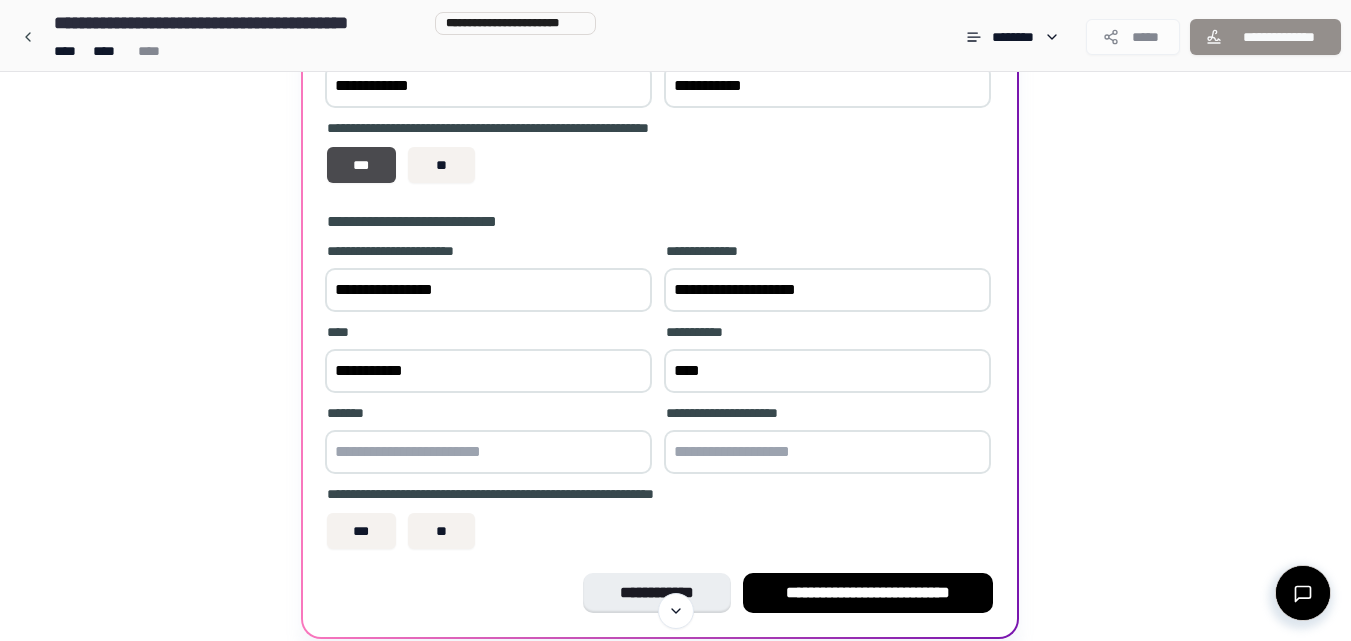 type on "****" 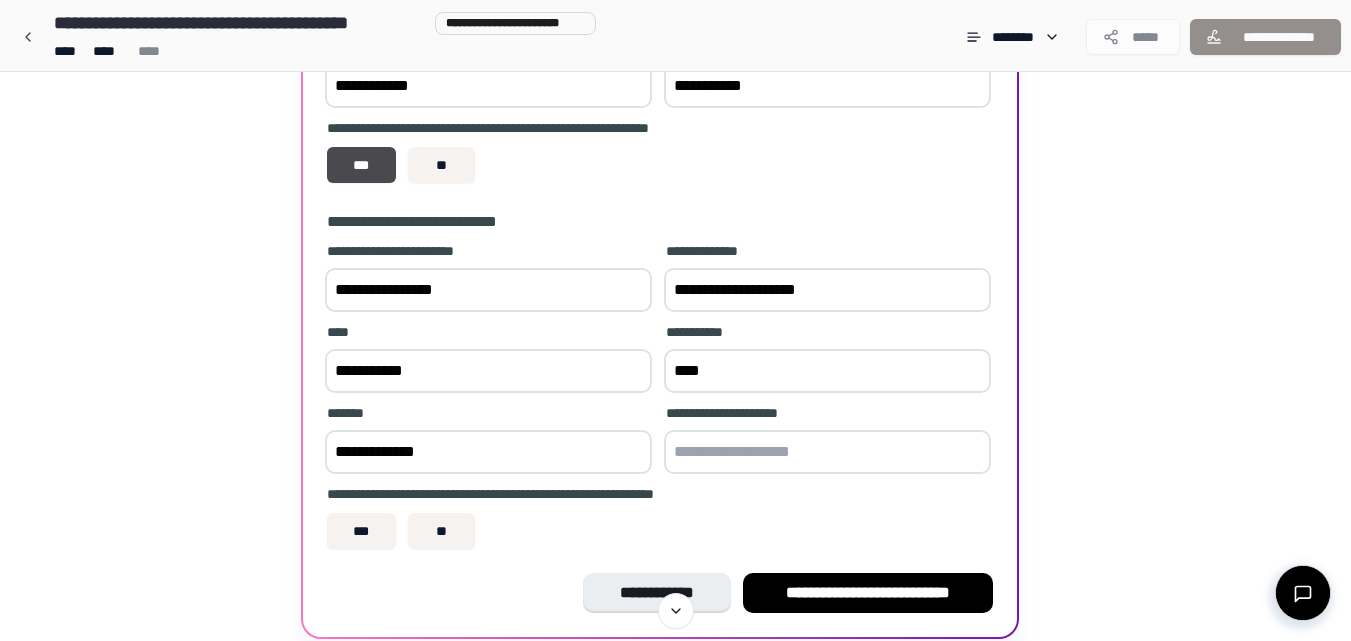 type on "**********" 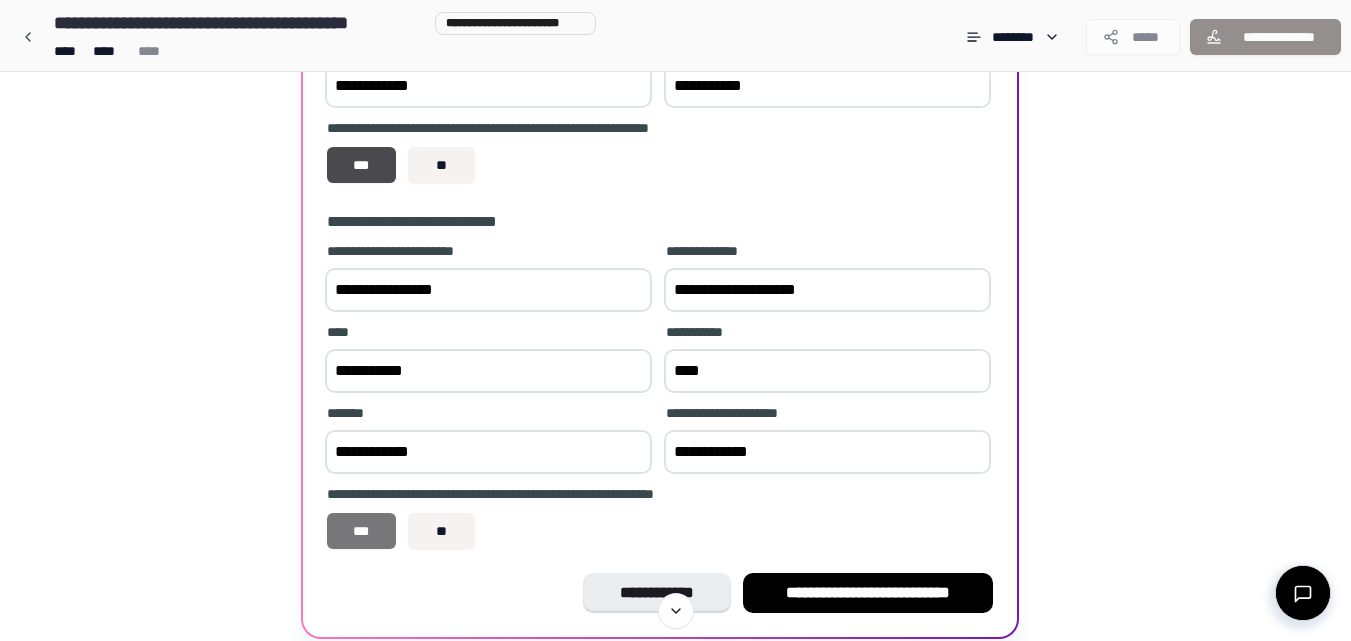 type on "**********" 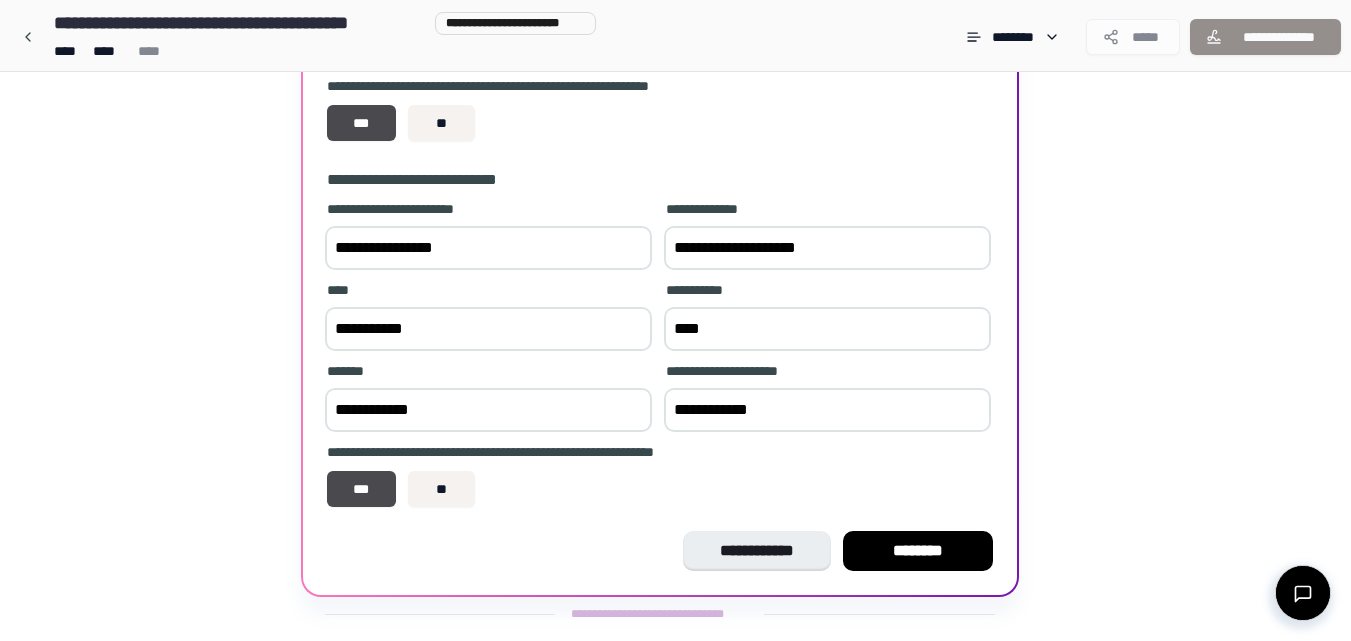 scroll, scrollTop: 550, scrollLeft: 0, axis: vertical 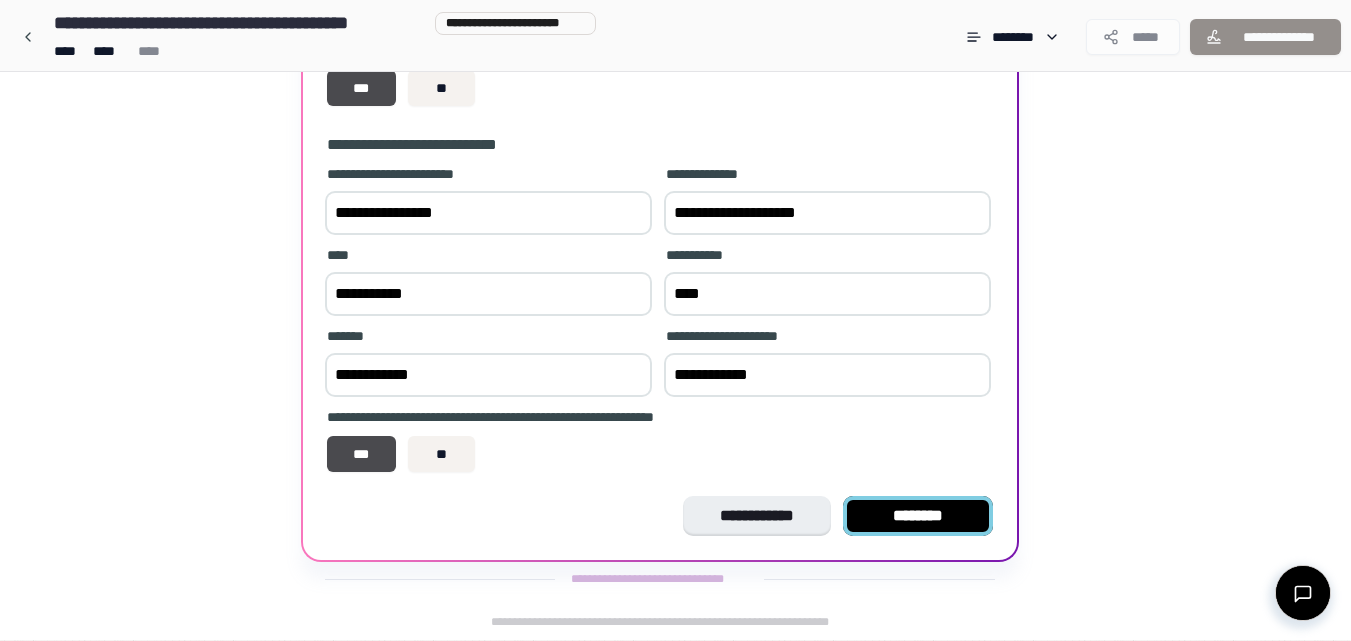 click on "********" at bounding box center (918, 516) 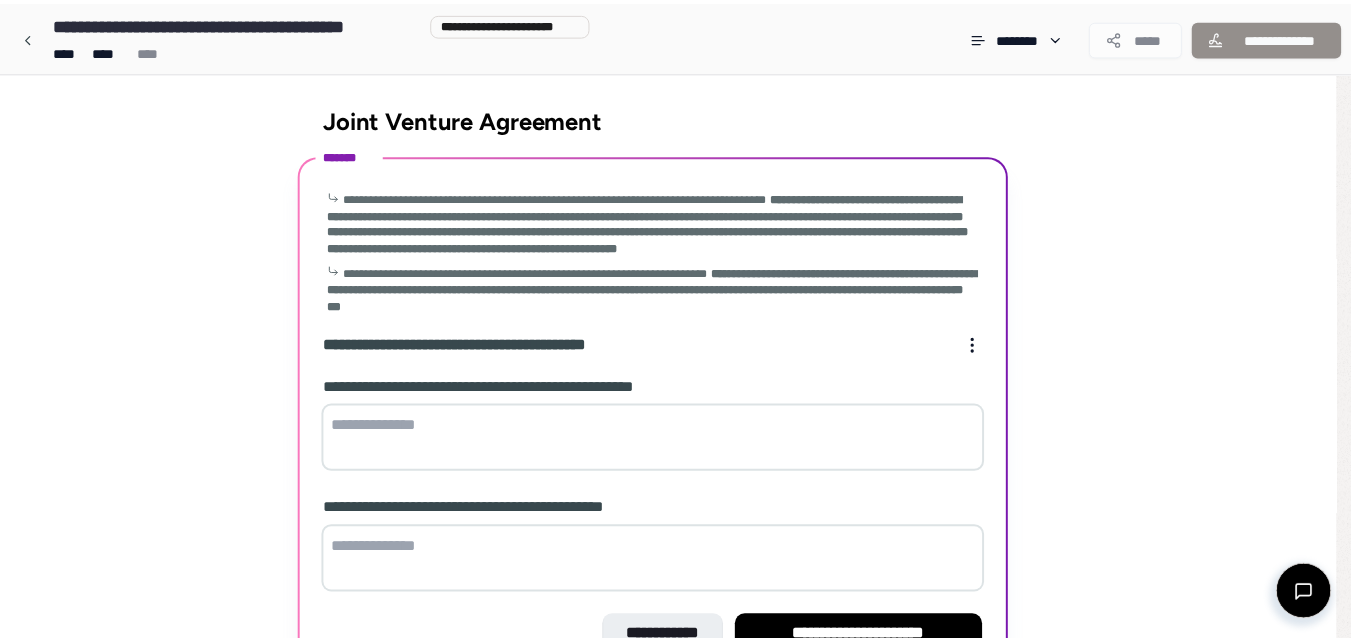 scroll, scrollTop: 120, scrollLeft: 0, axis: vertical 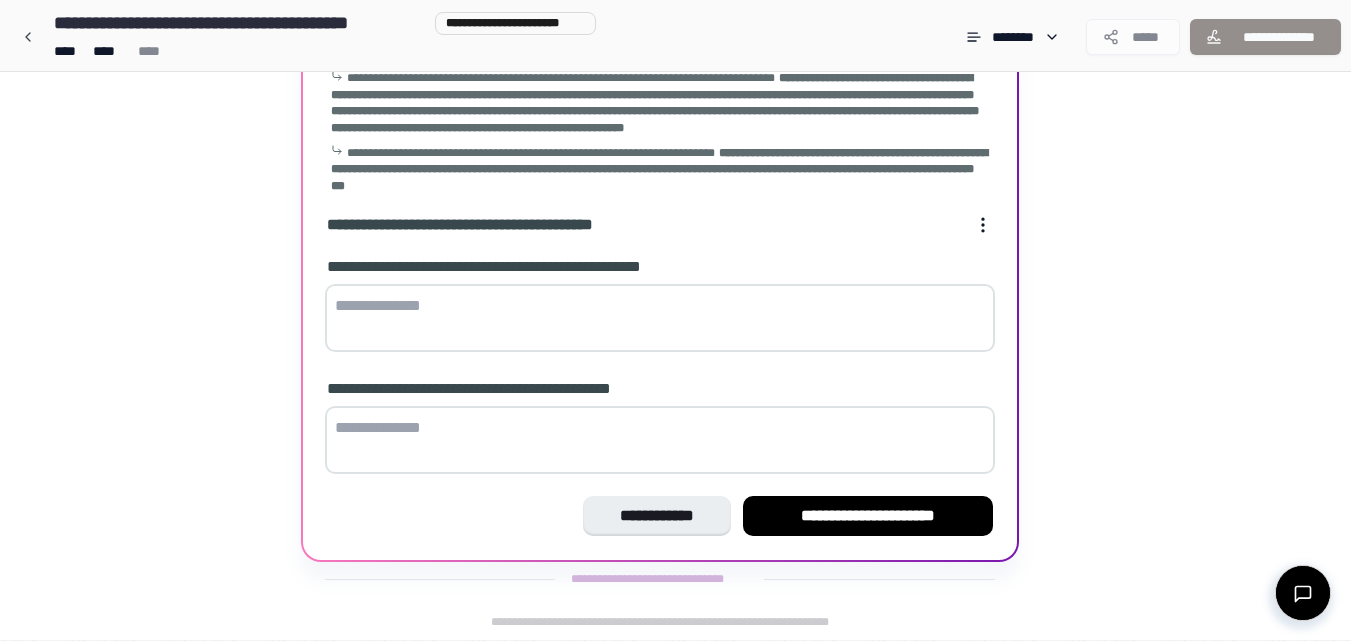 click at bounding box center [660, 440] 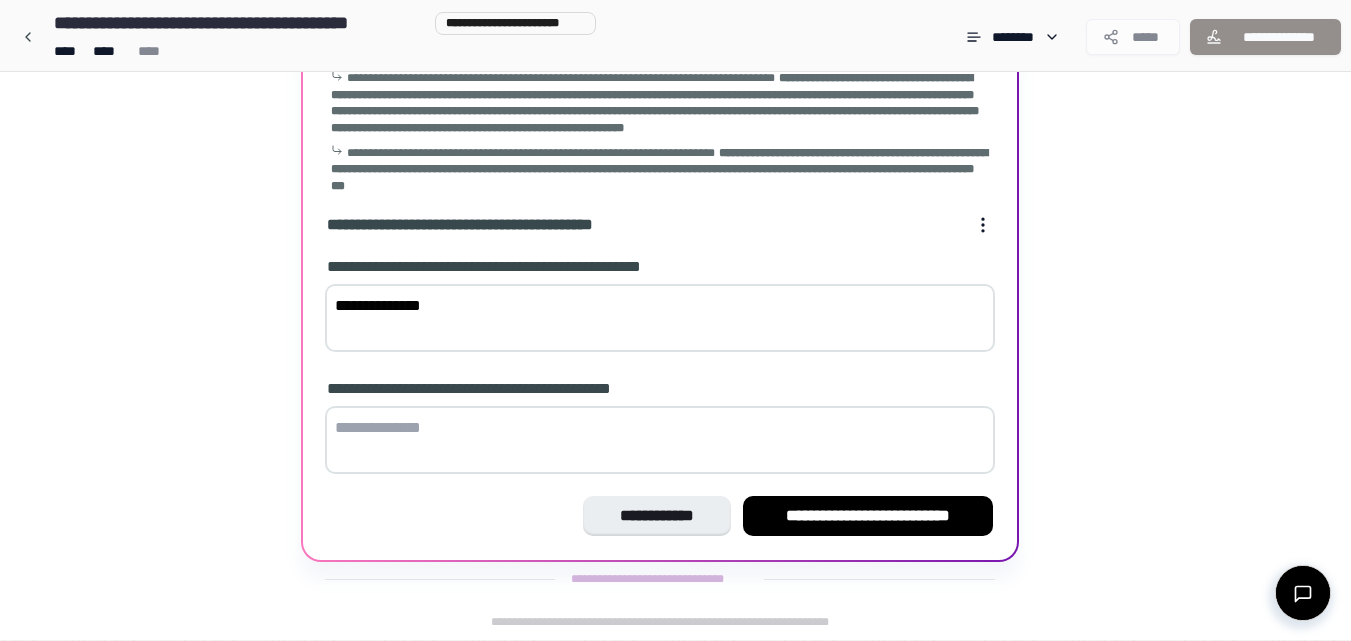 type on "**********" 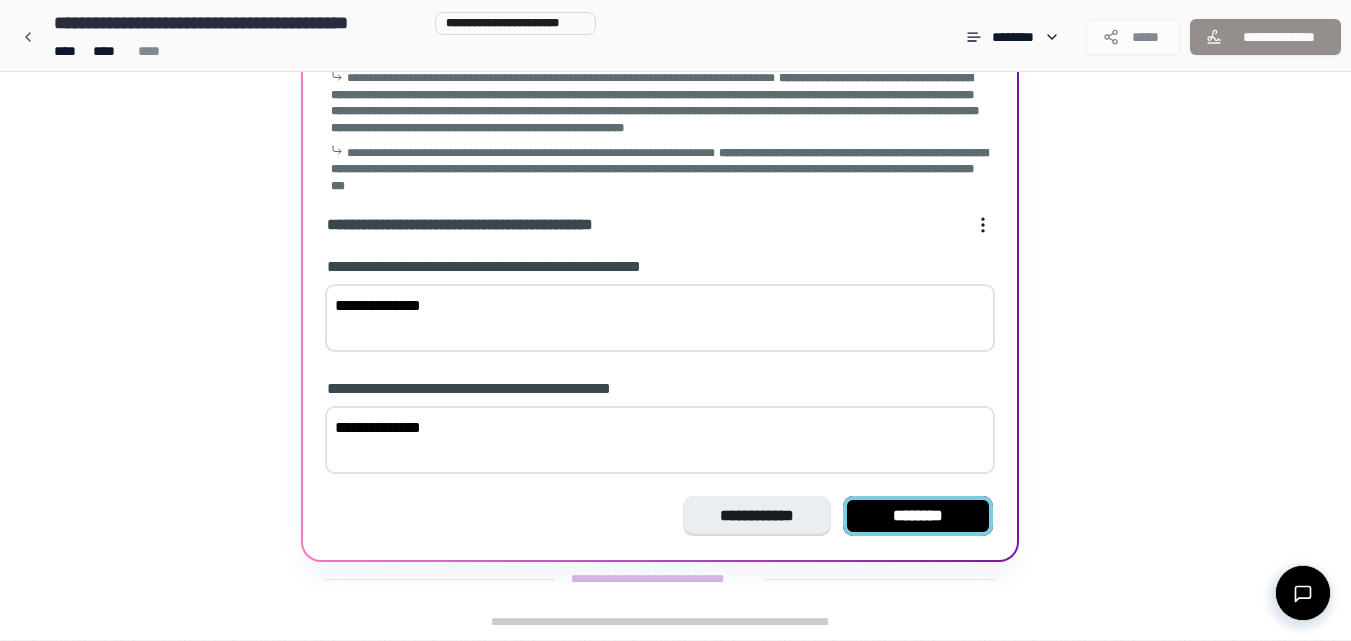 type on "**********" 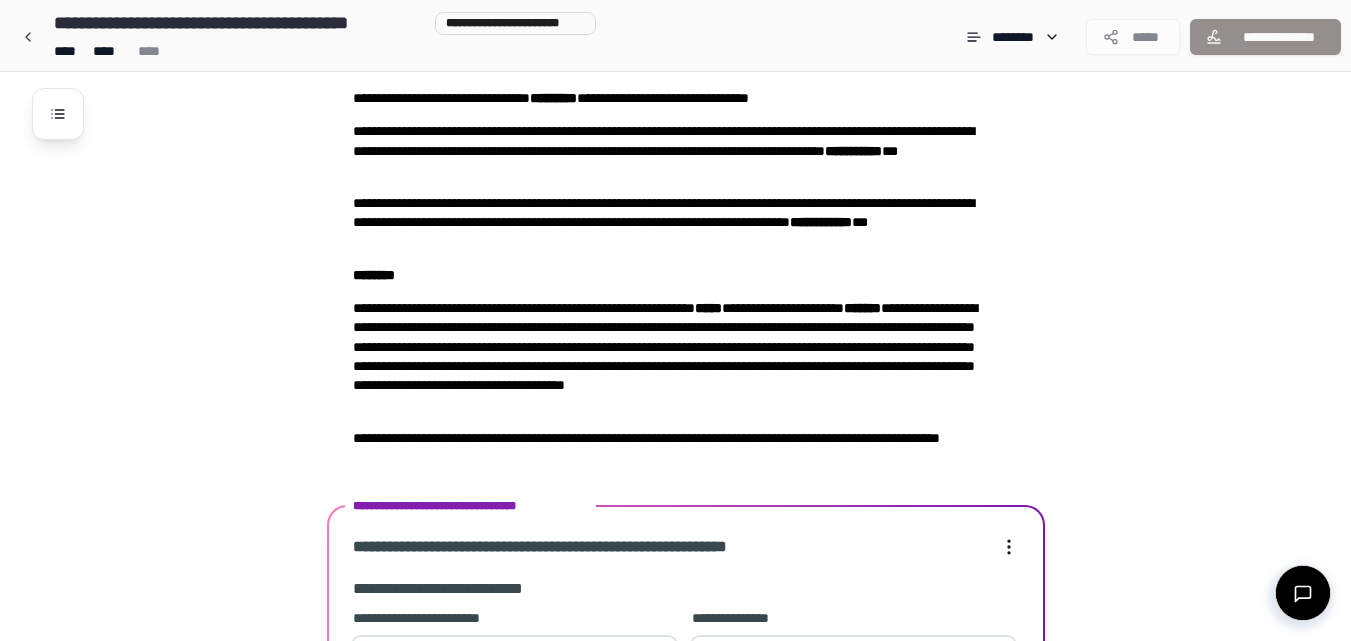 scroll, scrollTop: 557, scrollLeft: 0, axis: vertical 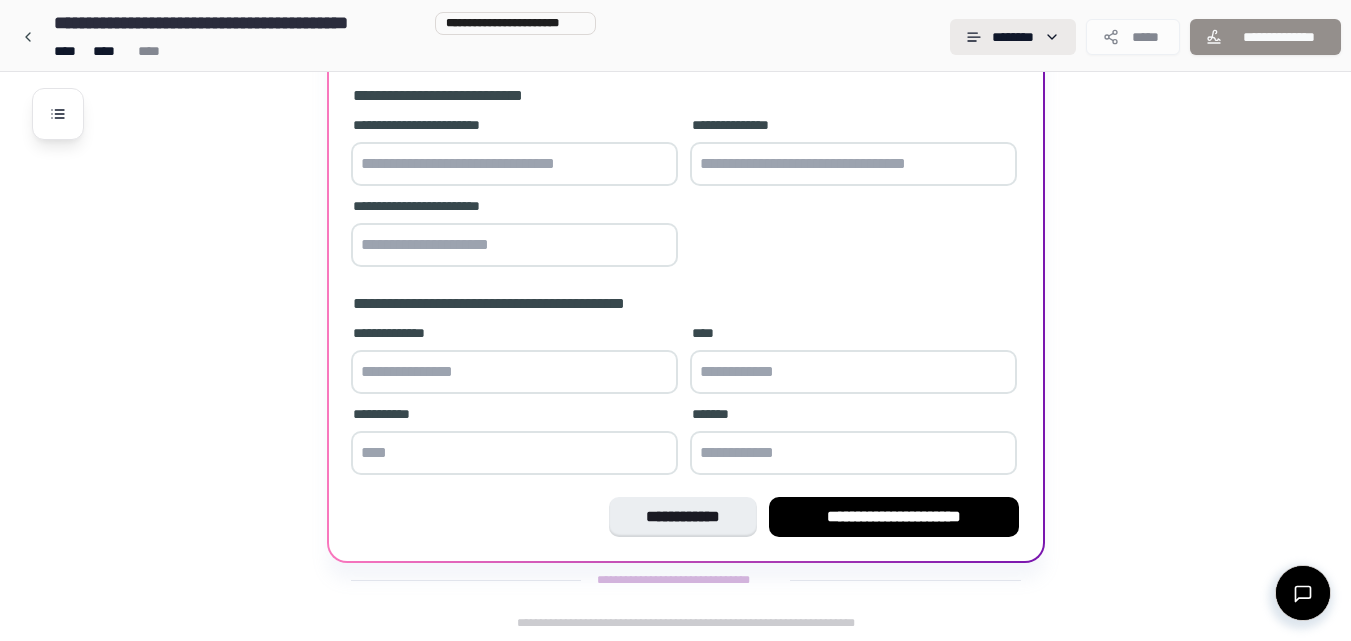click on "**********" at bounding box center (675, 42) 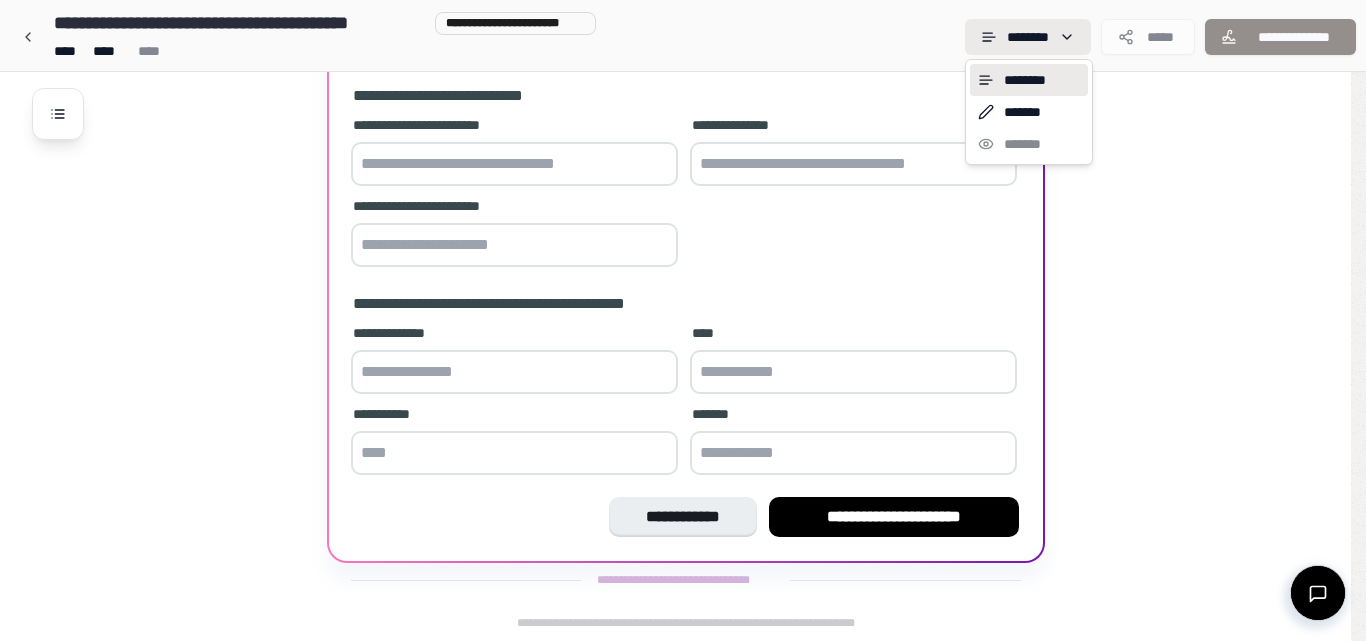 click on "**********" at bounding box center (683, 42) 